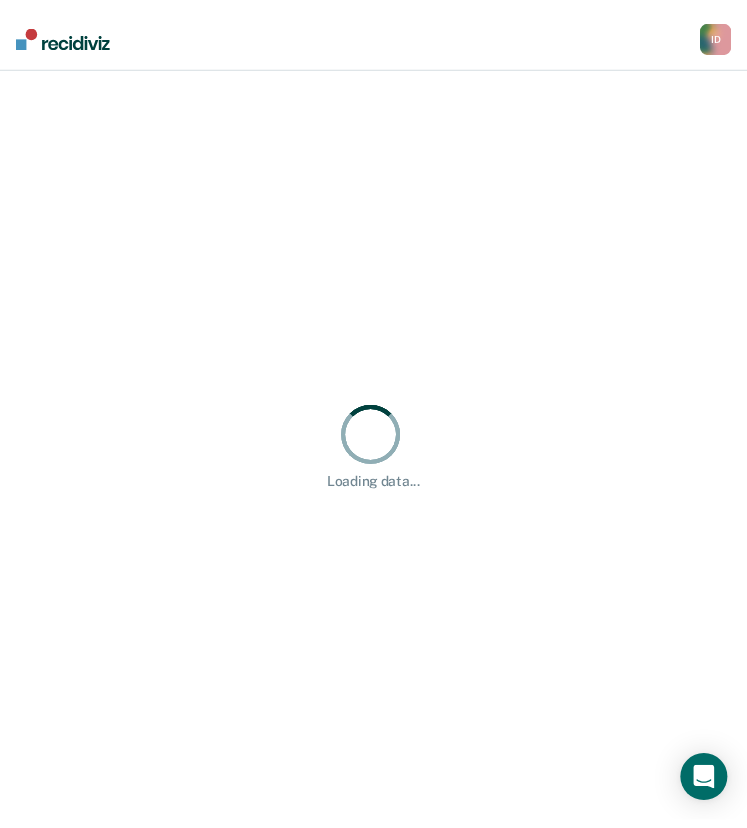 scroll, scrollTop: 0, scrollLeft: 0, axis: both 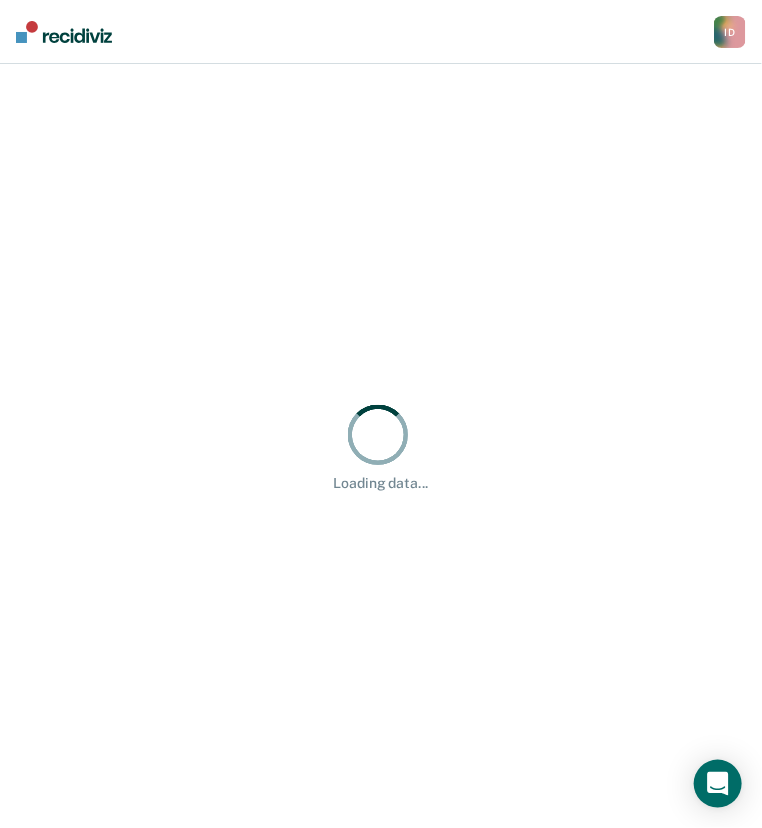 click on "Loading data..." at bounding box center (381, 446) 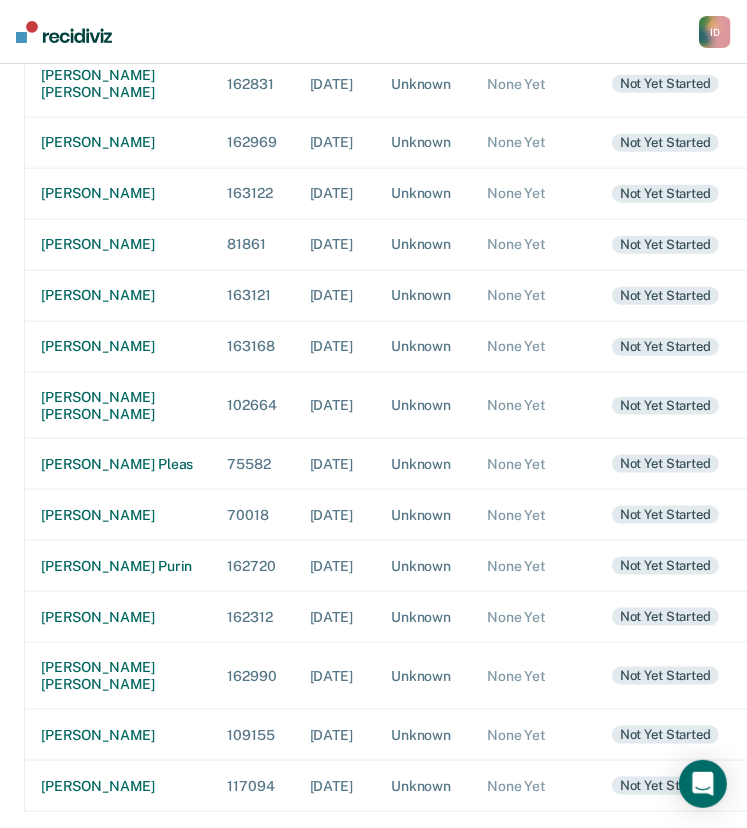 scroll, scrollTop: 1160, scrollLeft: 0, axis: vertical 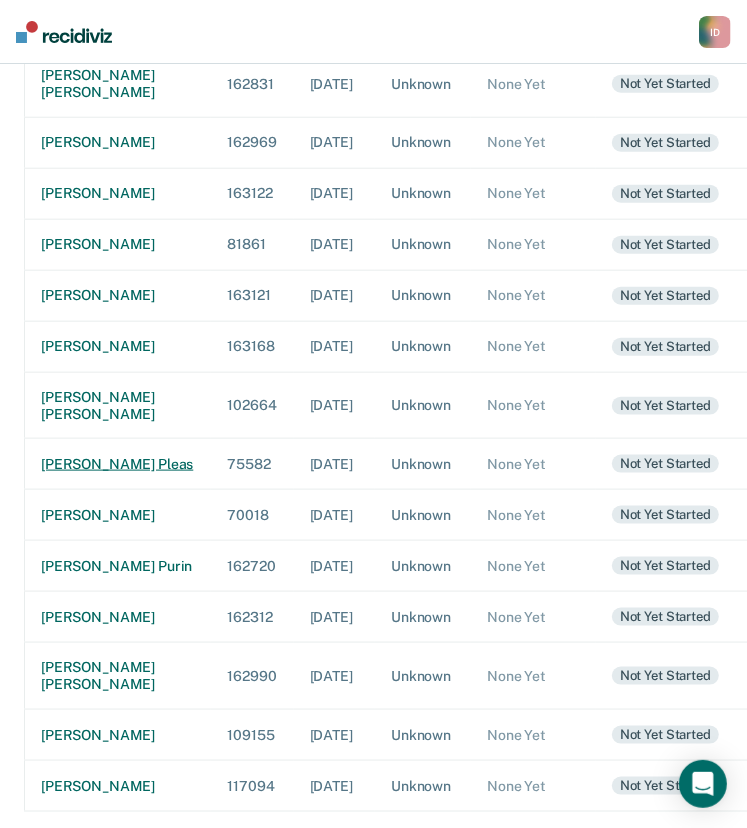 click on "[PERSON_NAME] pleas" at bounding box center [118, 464] 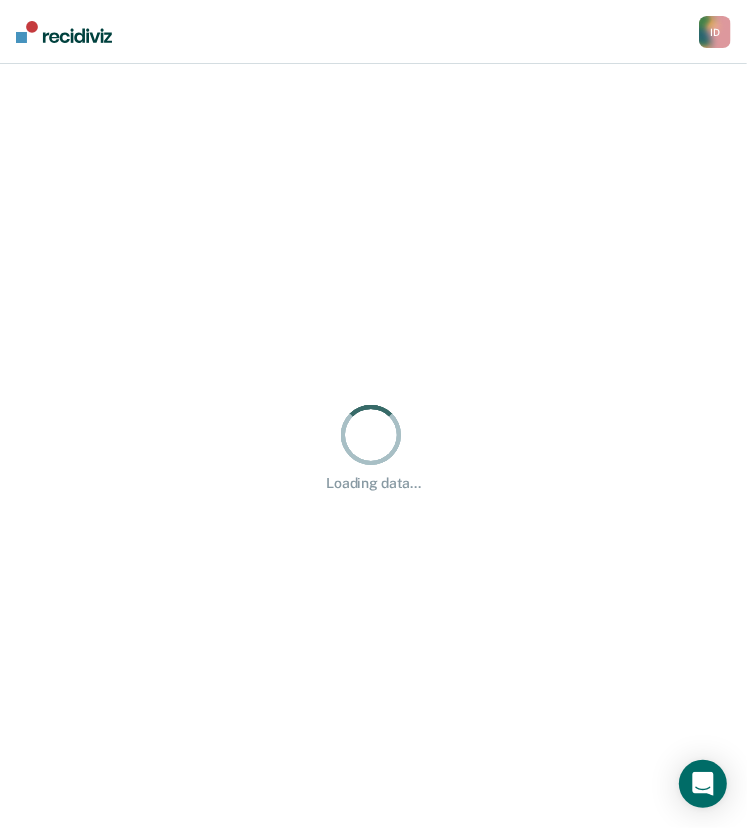 scroll, scrollTop: 0, scrollLeft: 0, axis: both 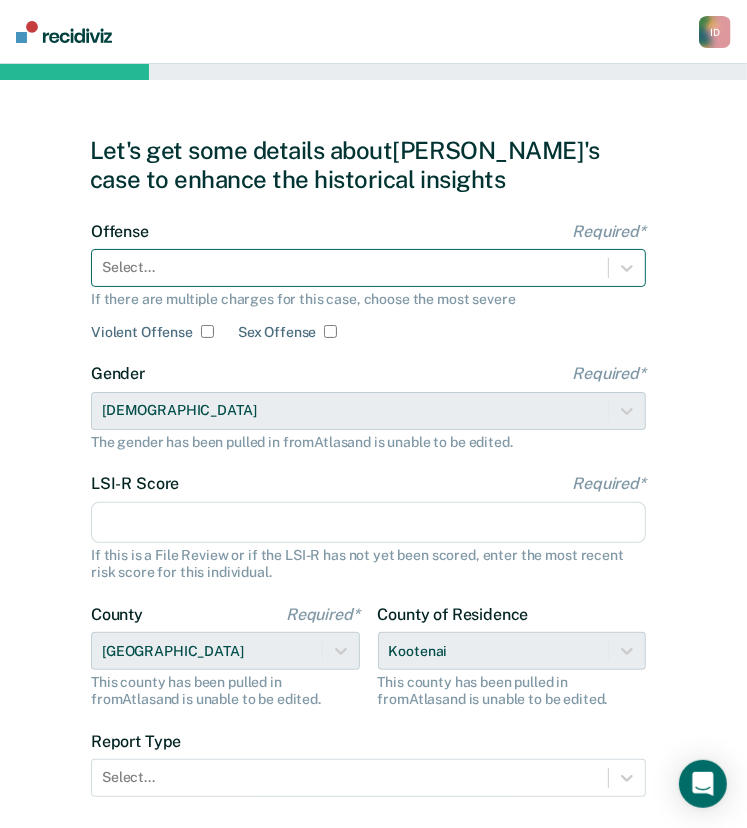 click at bounding box center (350, 267) 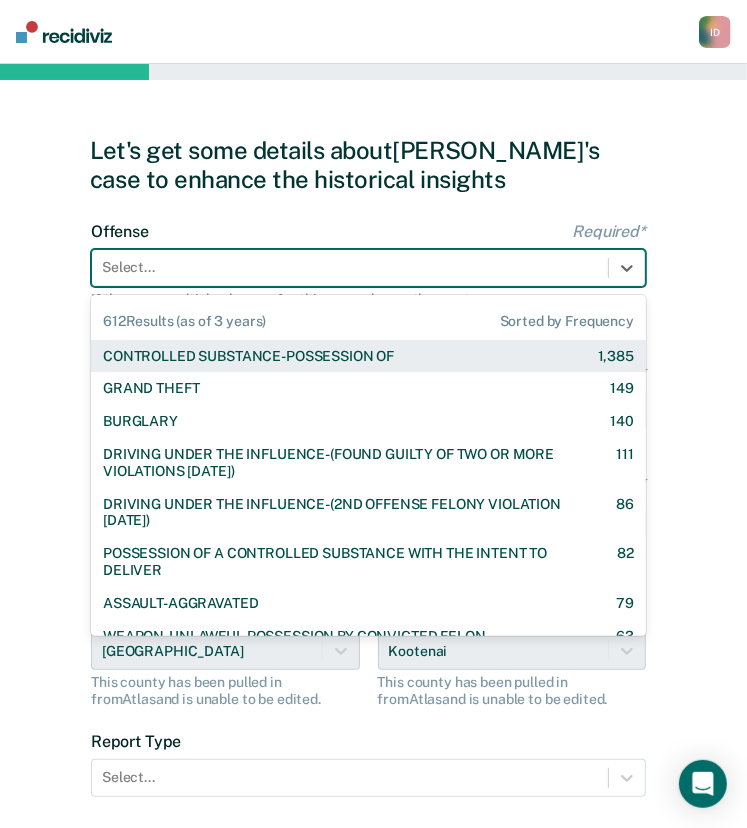 click at bounding box center [350, 267] 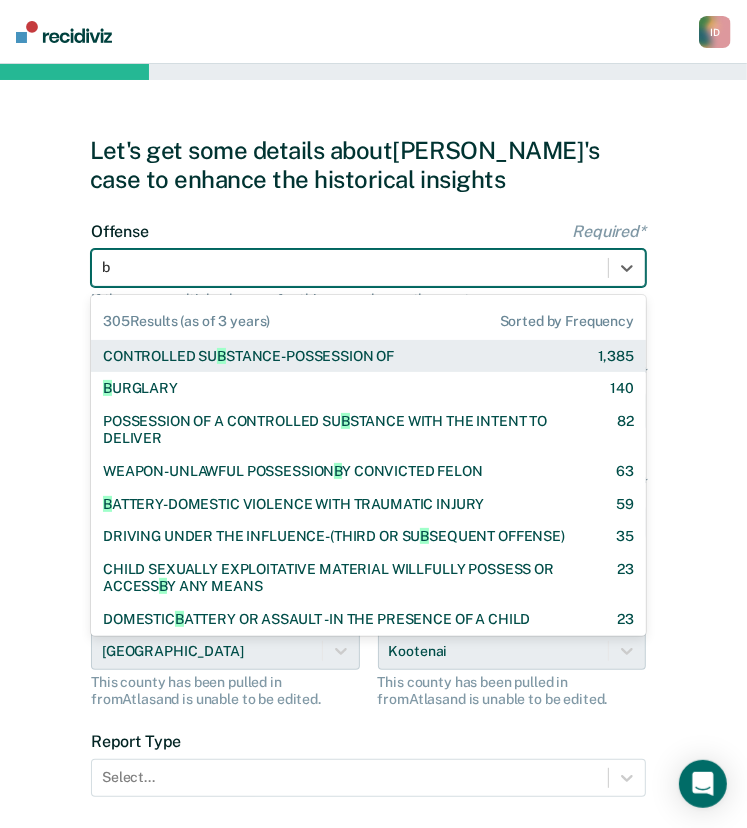 type on "bu" 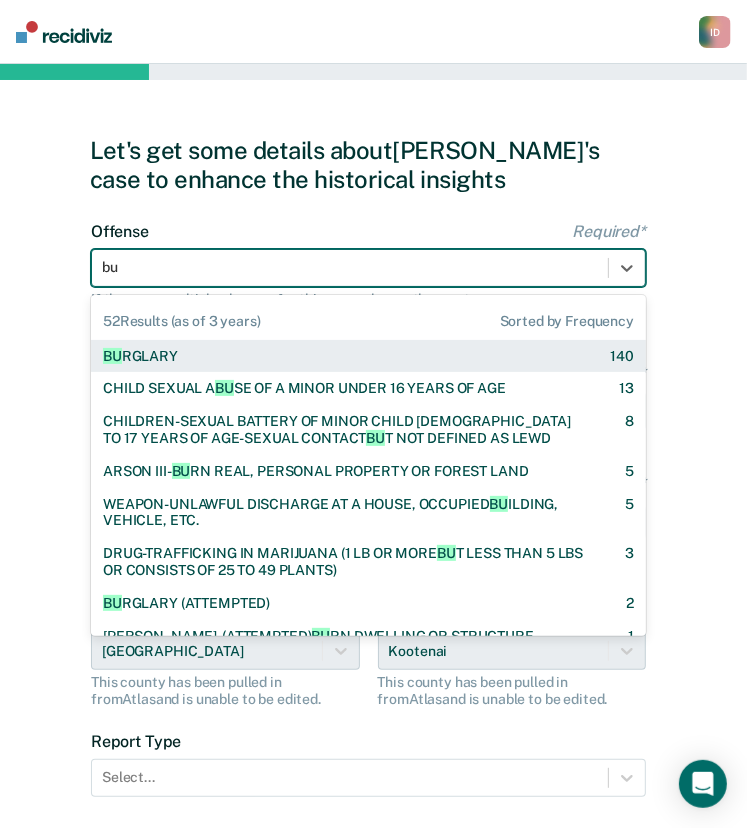 type 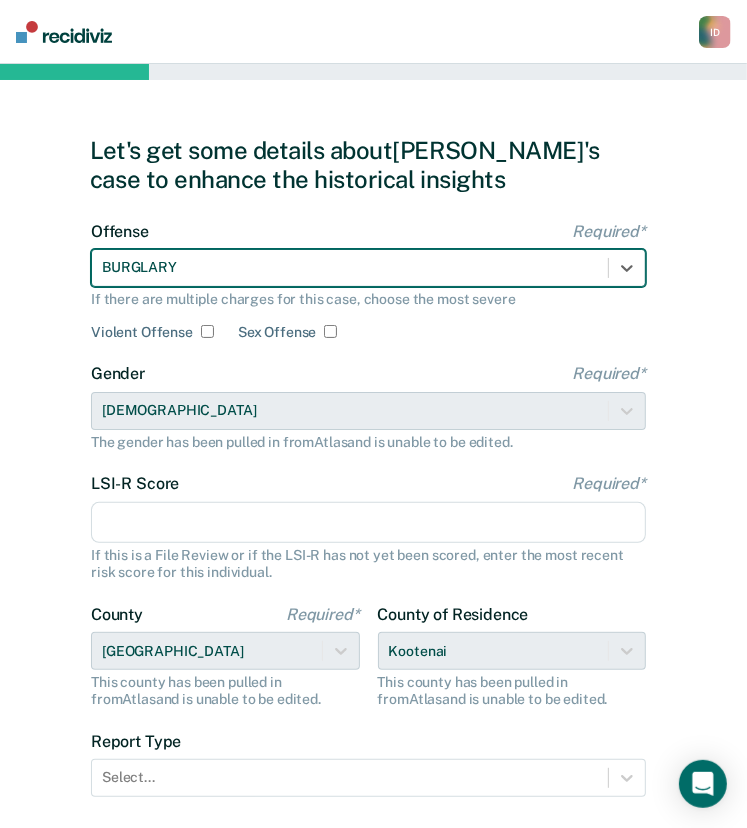 click on "LSI-R Score  Required*" at bounding box center [368, 523] 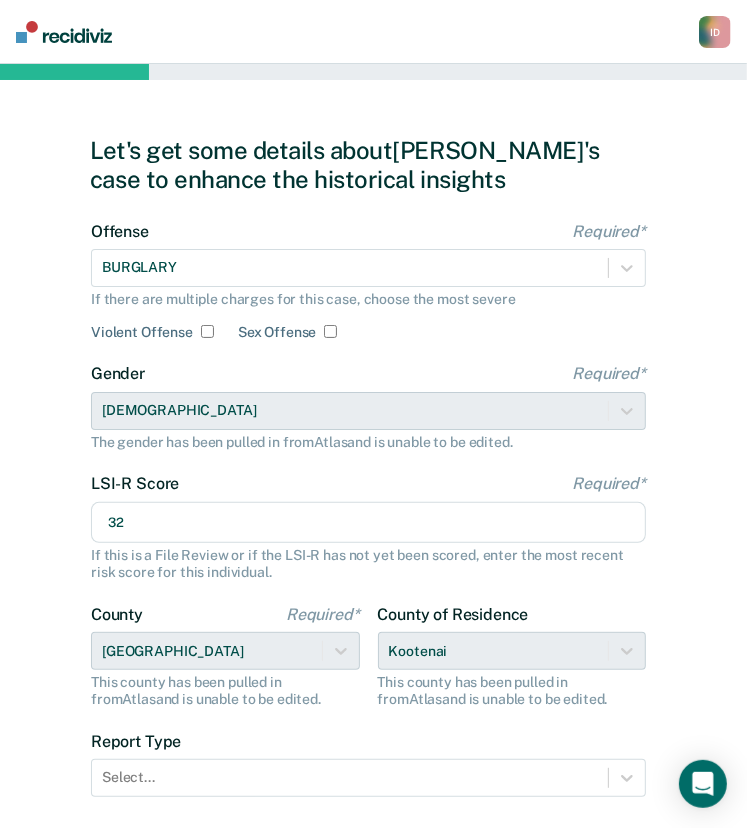 scroll, scrollTop: 136, scrollLeft: 0, axis: vertical 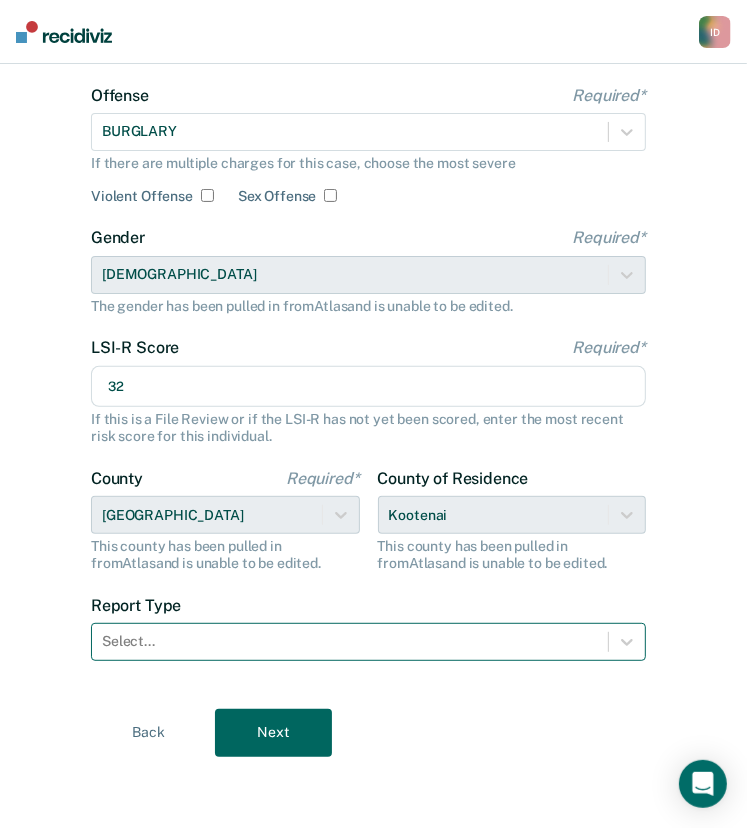 type on "32" 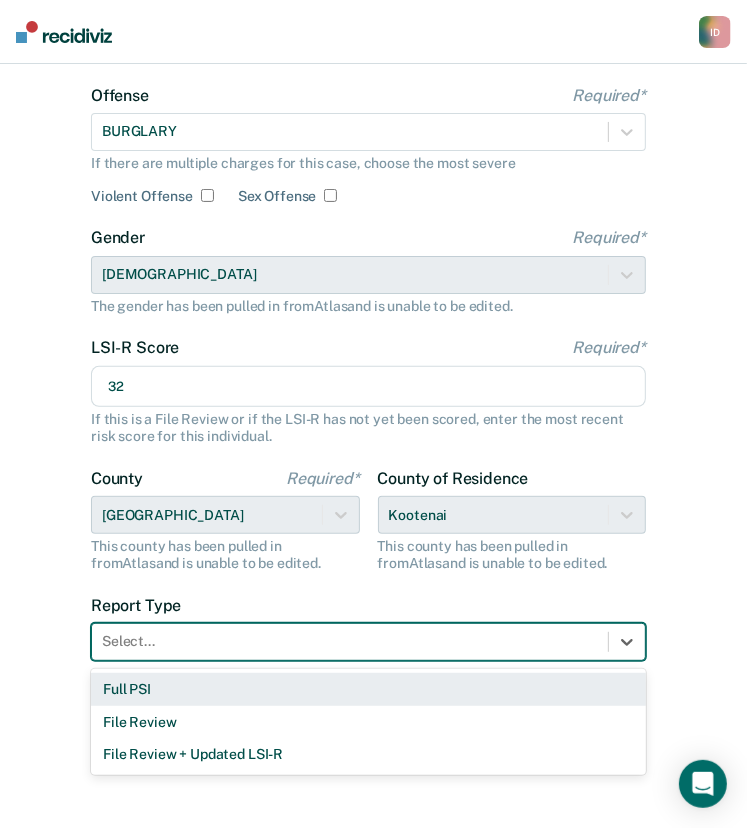 click at bounding box center [350, 641] 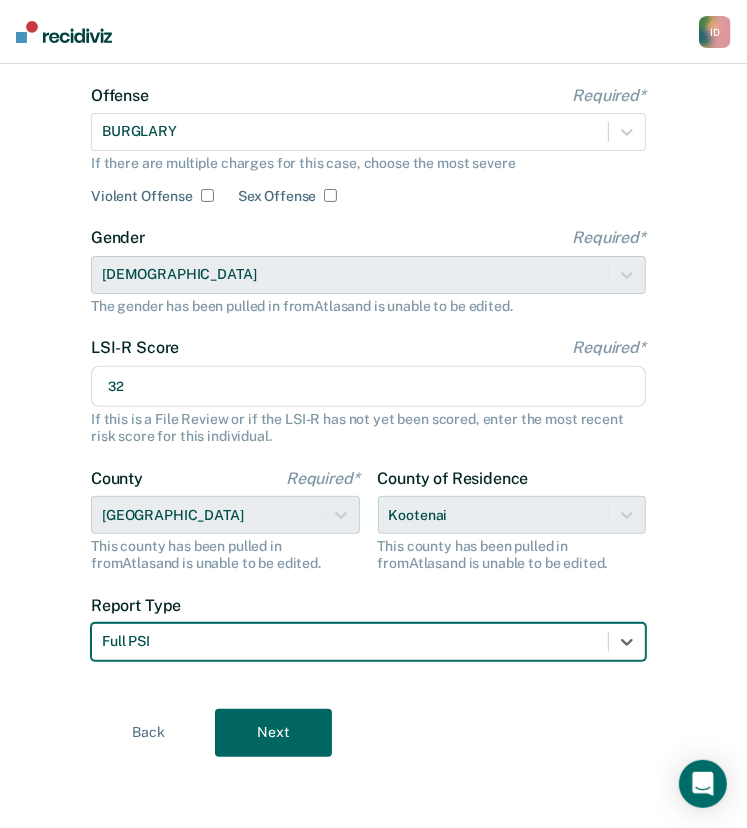 click on "Let's get some details about  [PERSON_NAME]'s   case to enhance the historical insights Offense  Required* BURGLARY If there are multiple charges for this case, choose the most severe Violent Offense Sex Offense Gender  Required* [DEMOGRAPHIC_DATA] The gender has been pulled in from  Atlas  and is unable to be edited. LSI-R Score  Required* 32 If this is a File Review or if the LSI-R has not yet been scored, enter the most recent risk score for this individual. County  Required* [GEOGRAPHIC_DATA] This county has been pulled in from  [GEOGRAPHIC_DATA]  and is unable to be edited. County of Residence  [GEOGRAPHIC_DATA] This county has been pulled in from  [GEOGRAPHIC_DATA]  and is unable to be edited. Report Type  option Full PSI, selected. Full PSI Back Next" at bounding box center [373, 378] 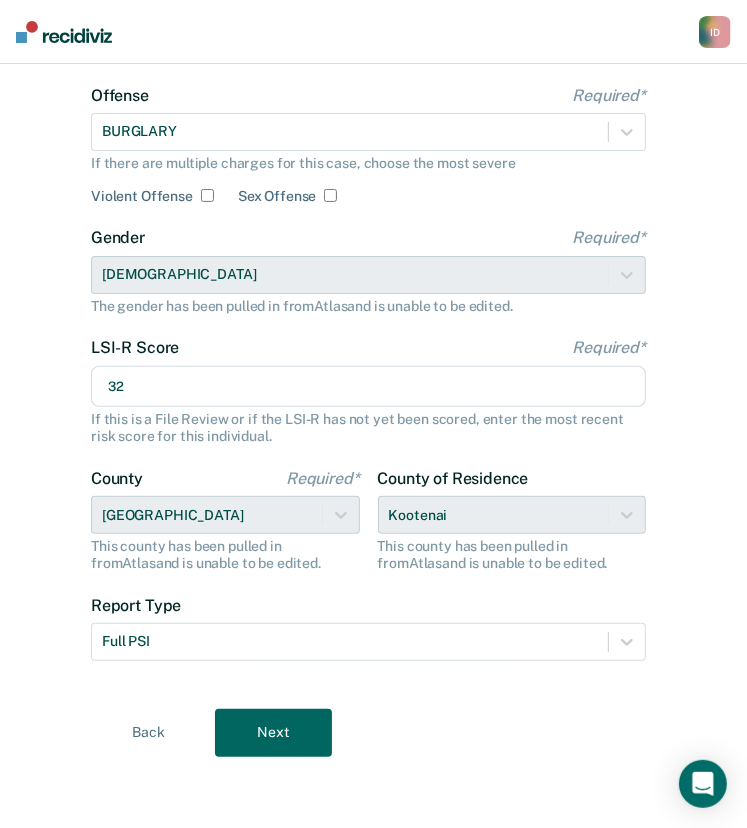 click on "Next" at bounding box center (273, 733) 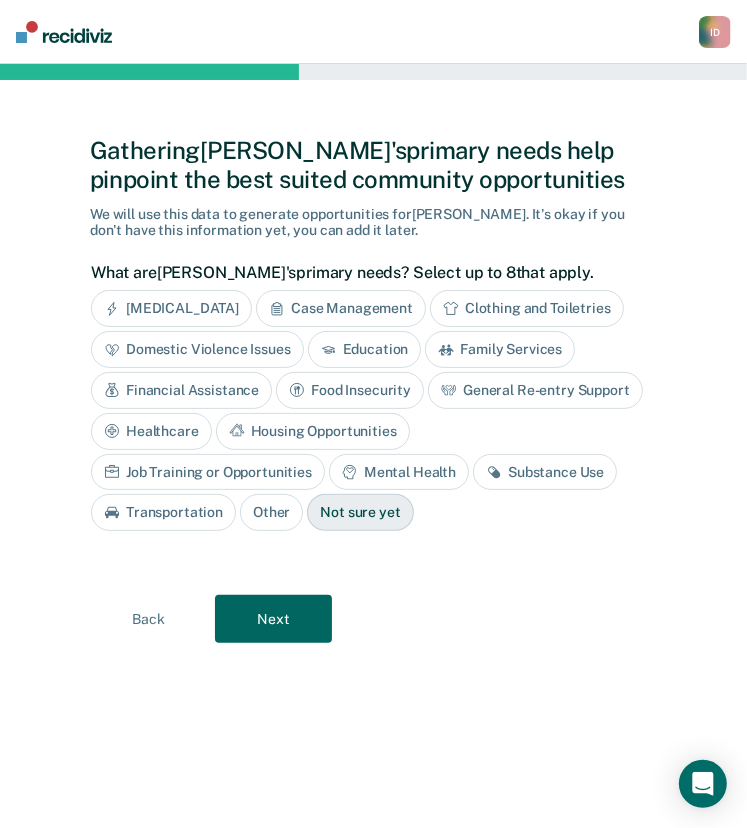 scroll, scrollTop: 0, scrollLeft: 0, axis: both 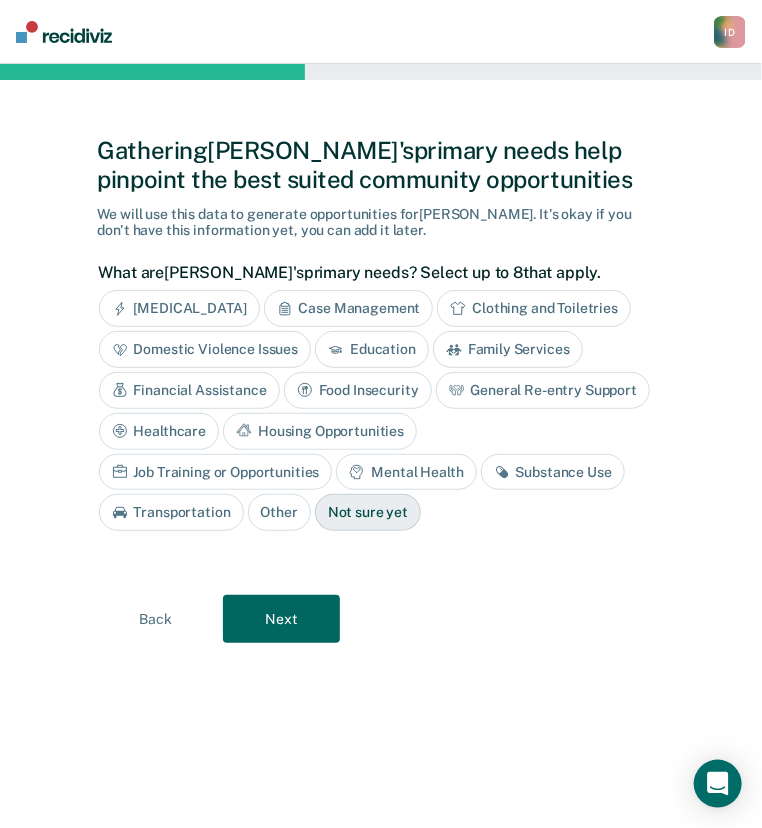 click on "General Re-entry Support" at bounding box center [543, 390] 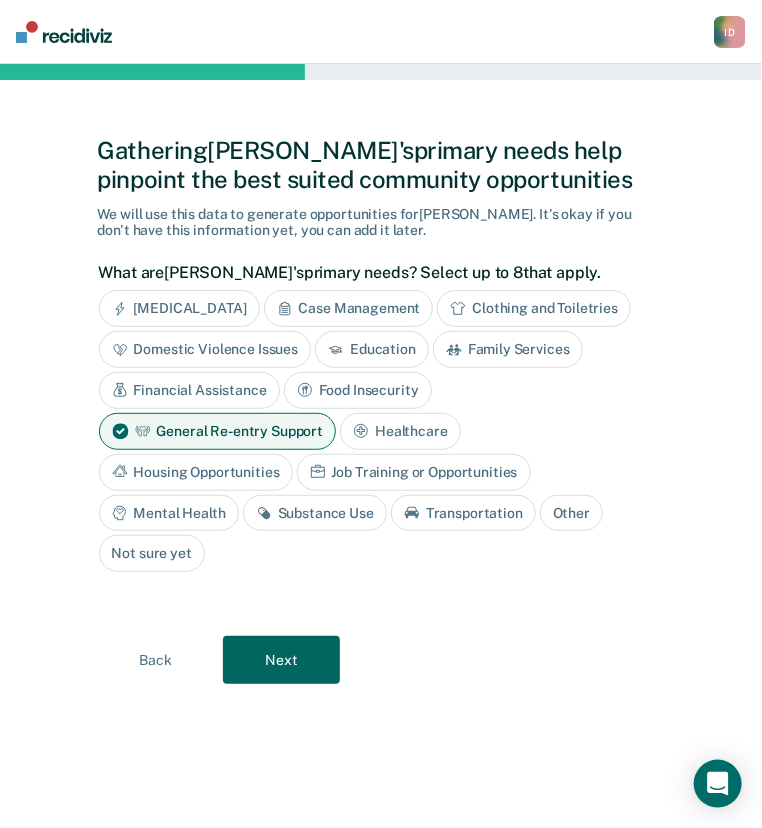 click on "Case Management" at bounding box center (349, 308) 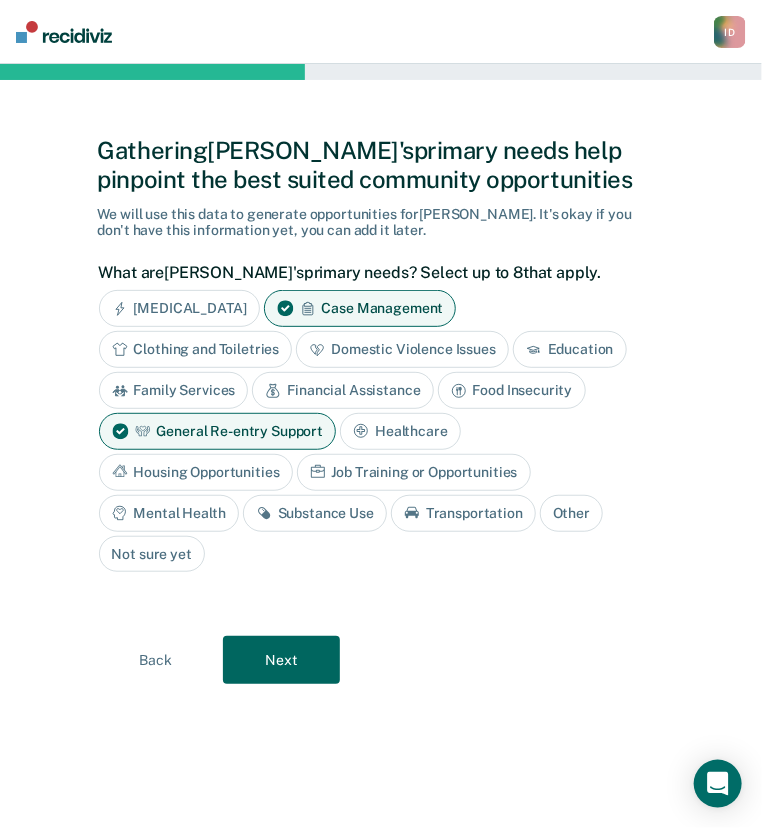 click on "Clothing and Toiletries" at bounding box center (196, 349) 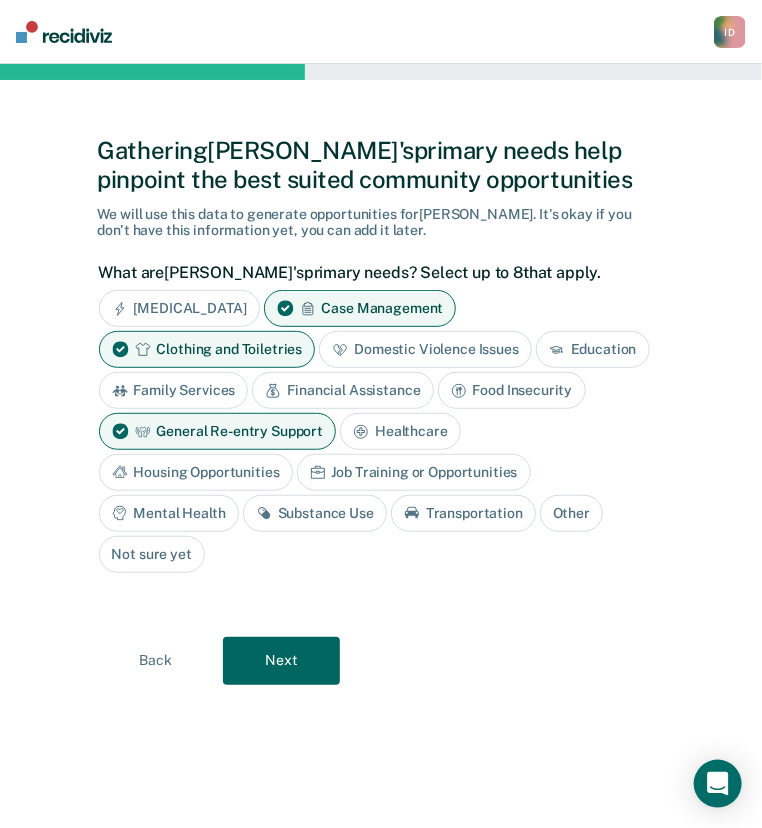 click on "Housing Opportunities" at bounding box center [196, 472] 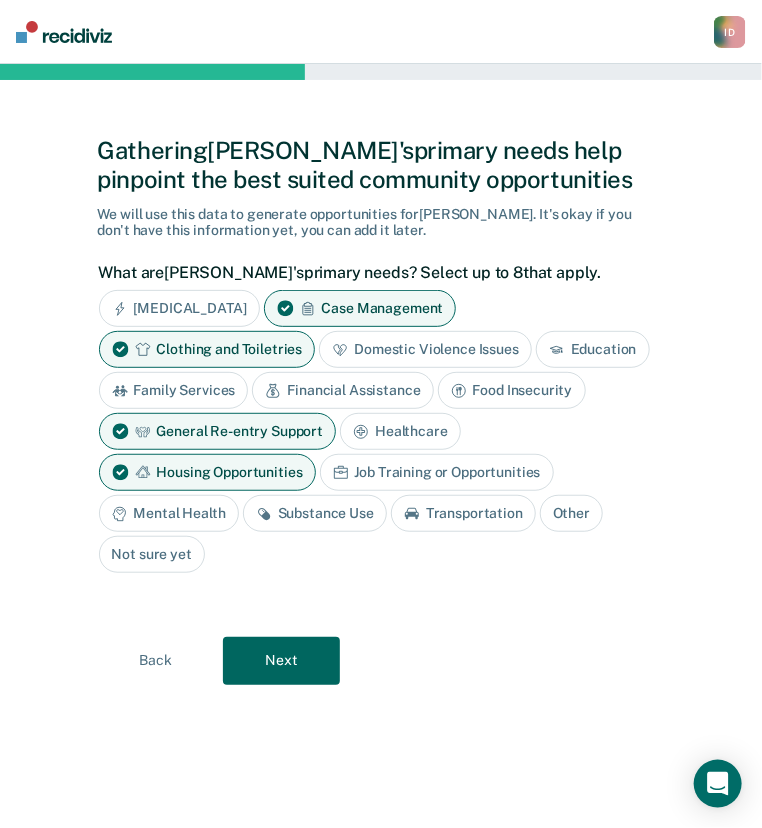 click on "Substance Use" at bounding box center (315, 513) 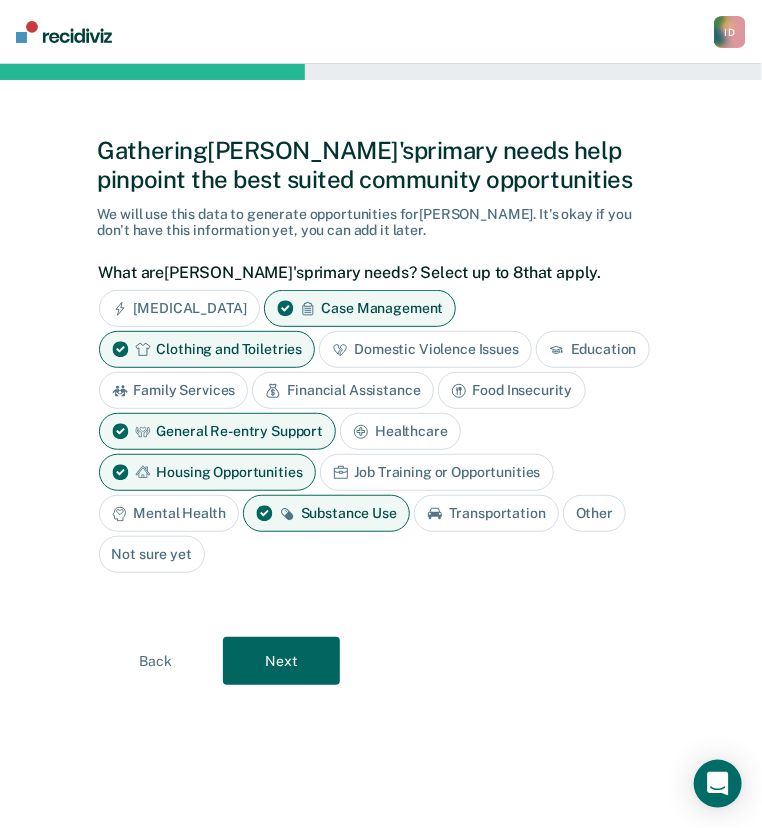 click on "Transportation" at bounding box center [486, 513] 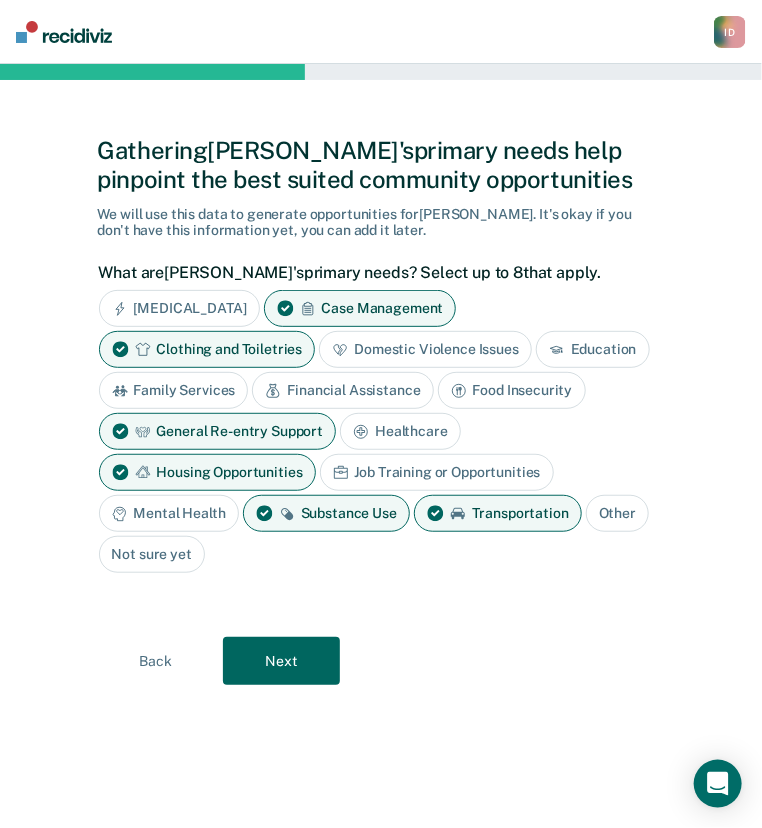 click on "Next" at bounding box center [281, 661] 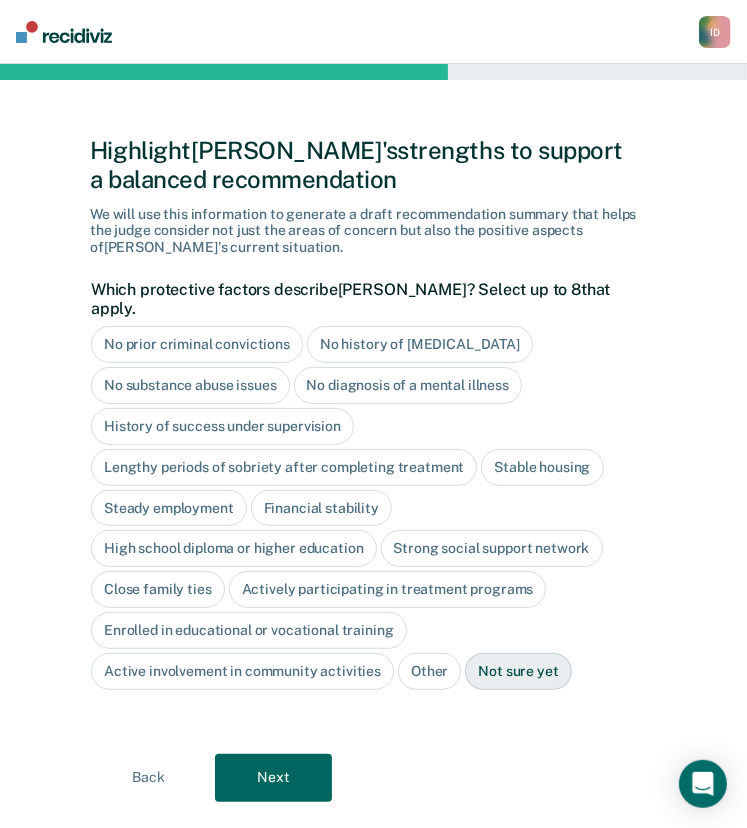 click on "Next" at bounding box center (273, 778) 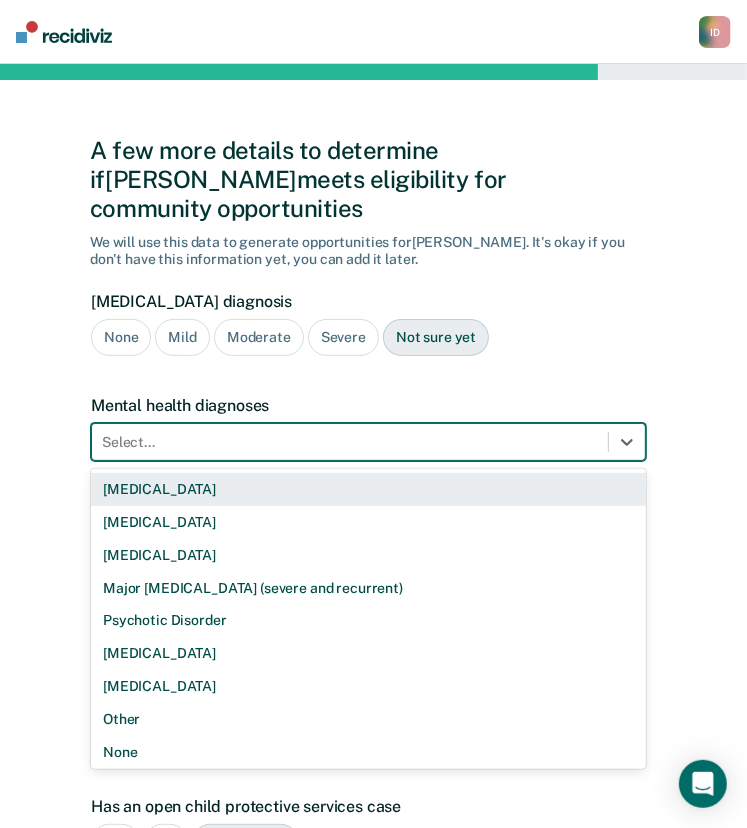 click at bounding box center [350, 442] 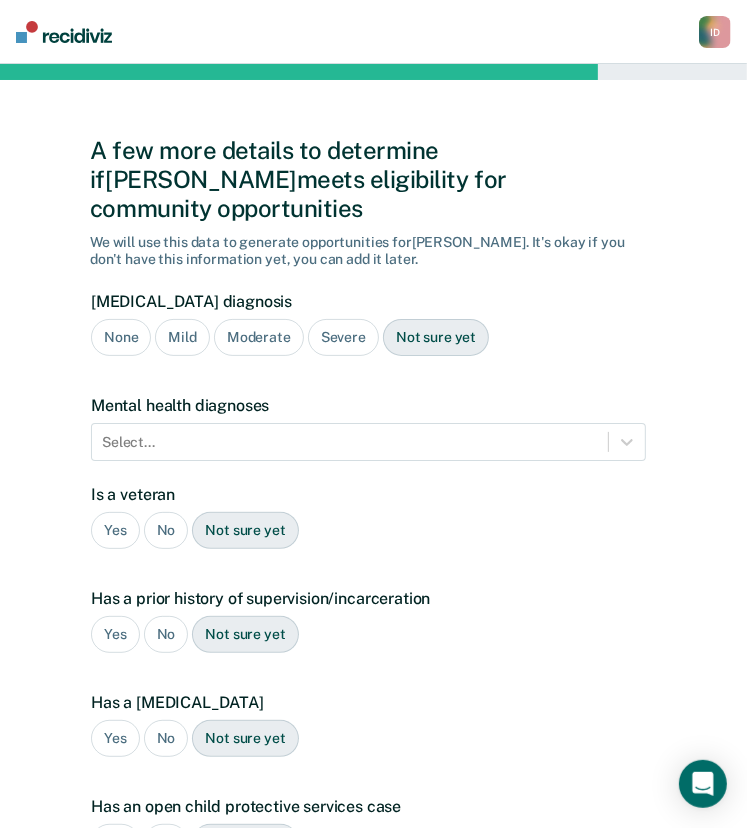 click on "Moderate" at bounding box center [259, 337] 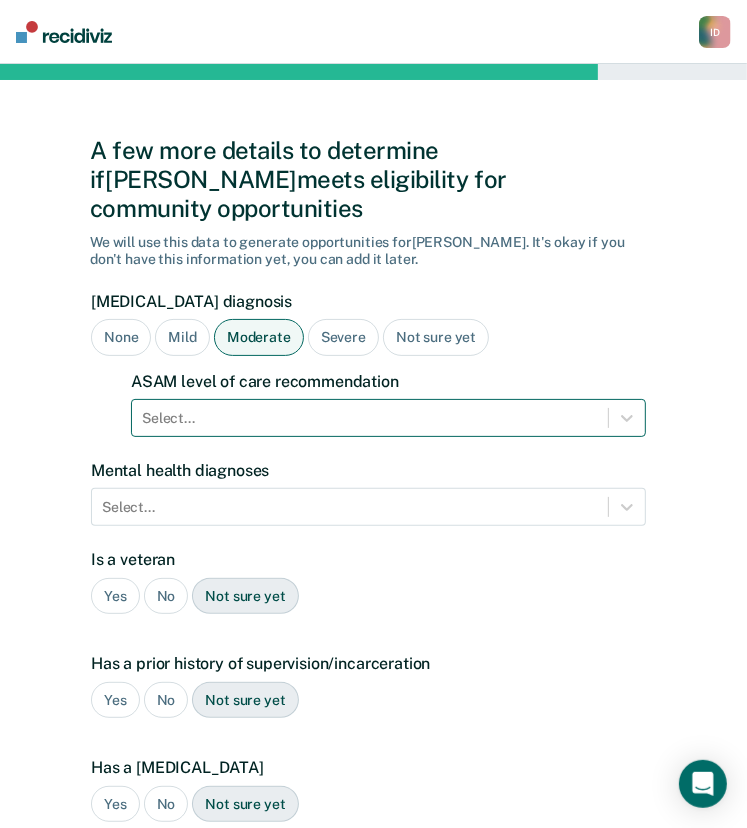 click at bounding box center (370, 418) 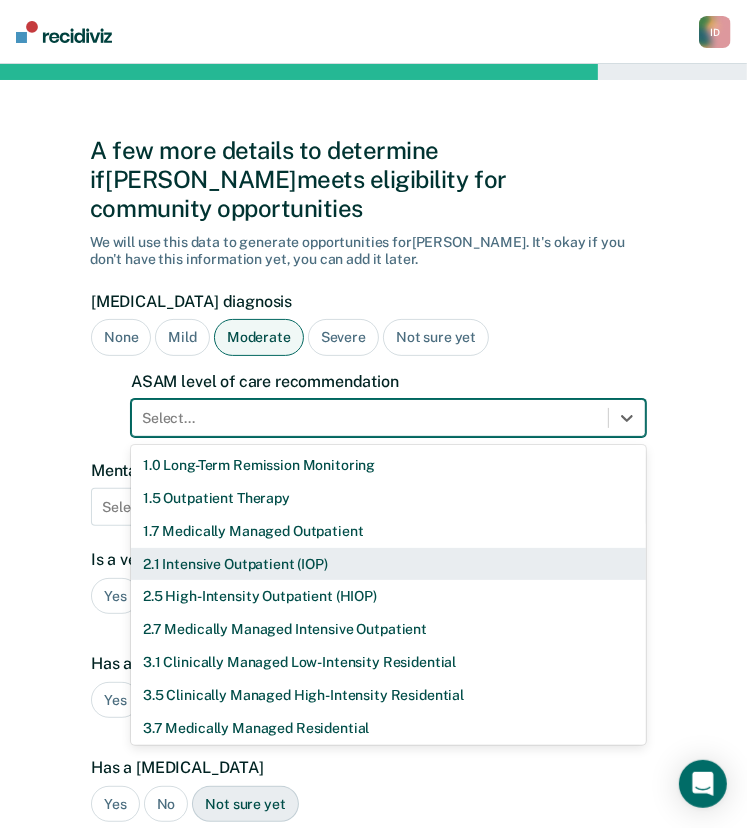 click on "2.1 Intensive Outpatient (IOP)" at bounding box center (388, 564) 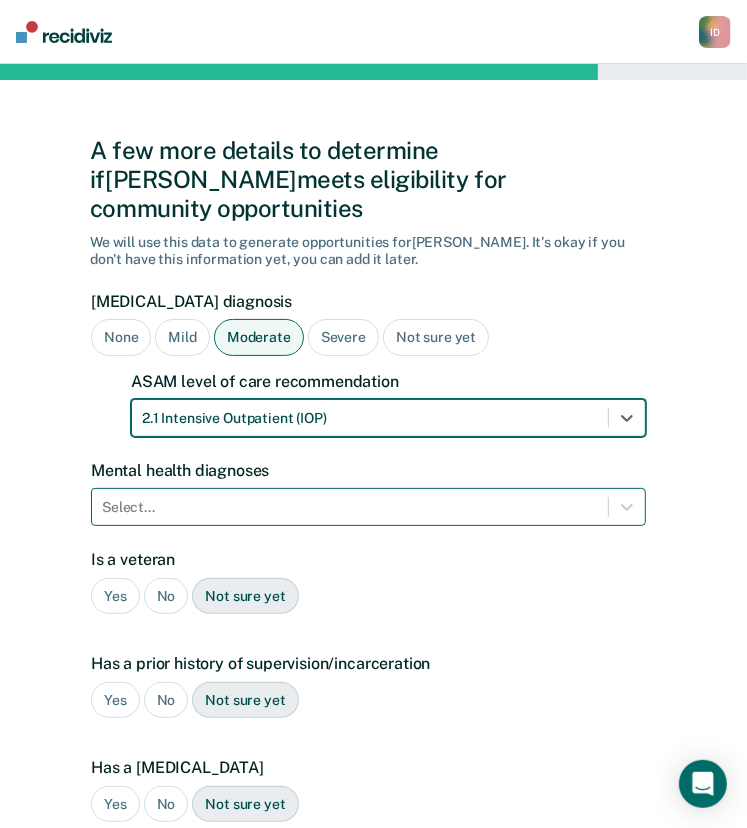 click at bounding box center (350, 507) 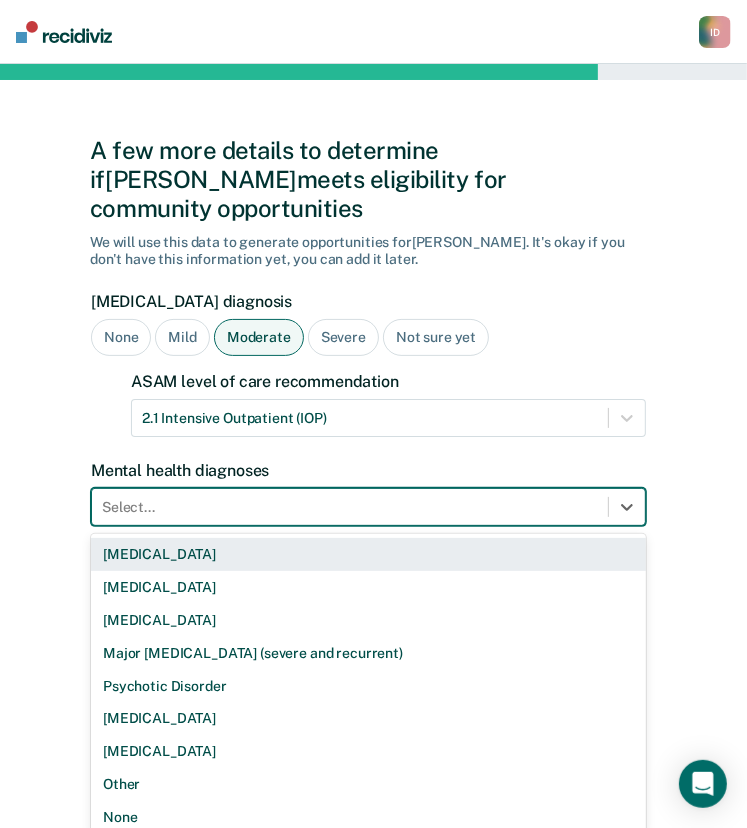 click at bounding box center (350, 507) 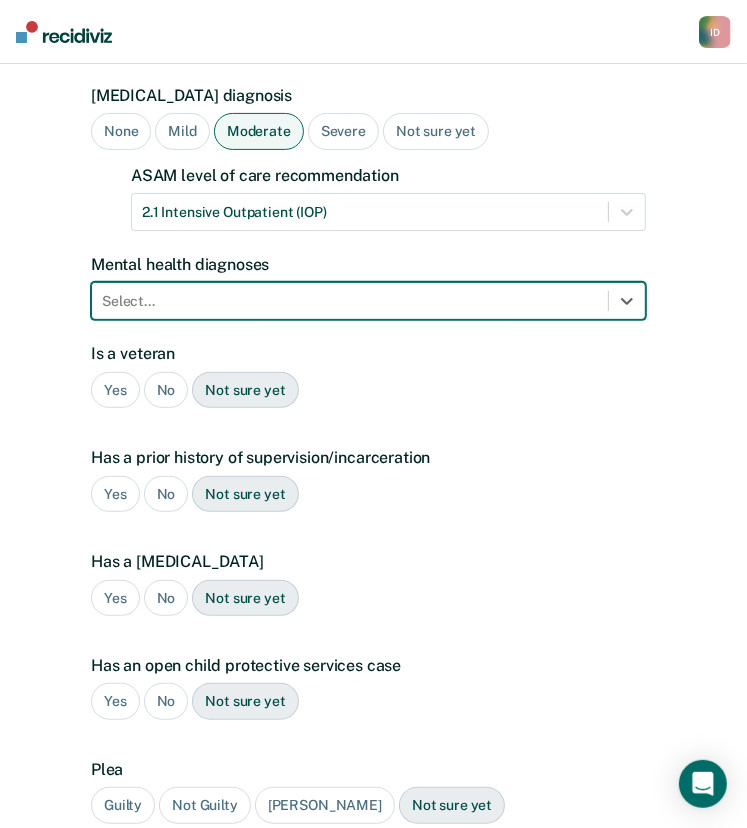 scroll, scrollTop: 208, scrollLeft: 0, axis: vertical 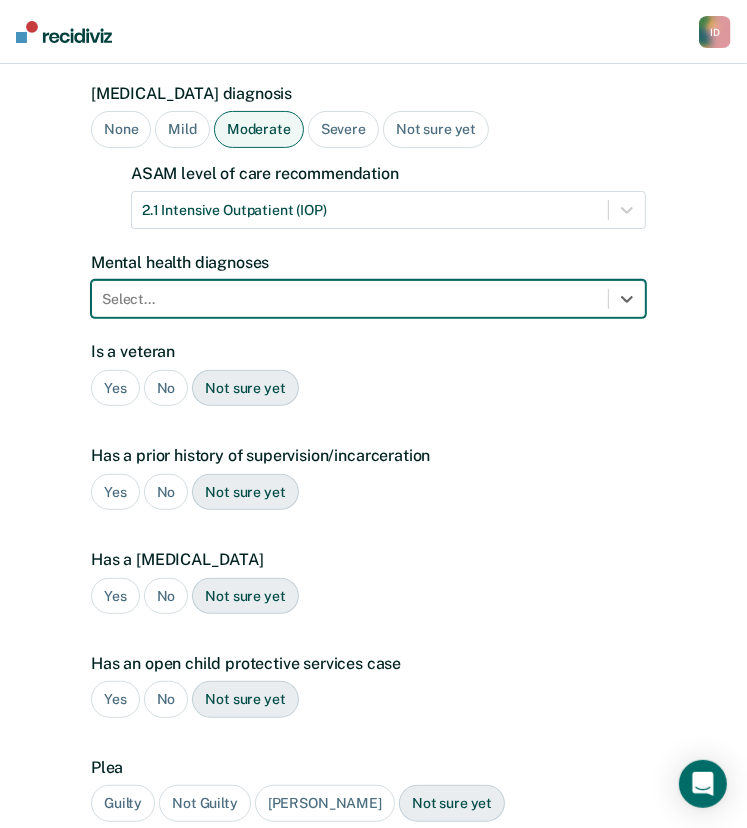 click on "Select..." at bounding box center [350, 299] 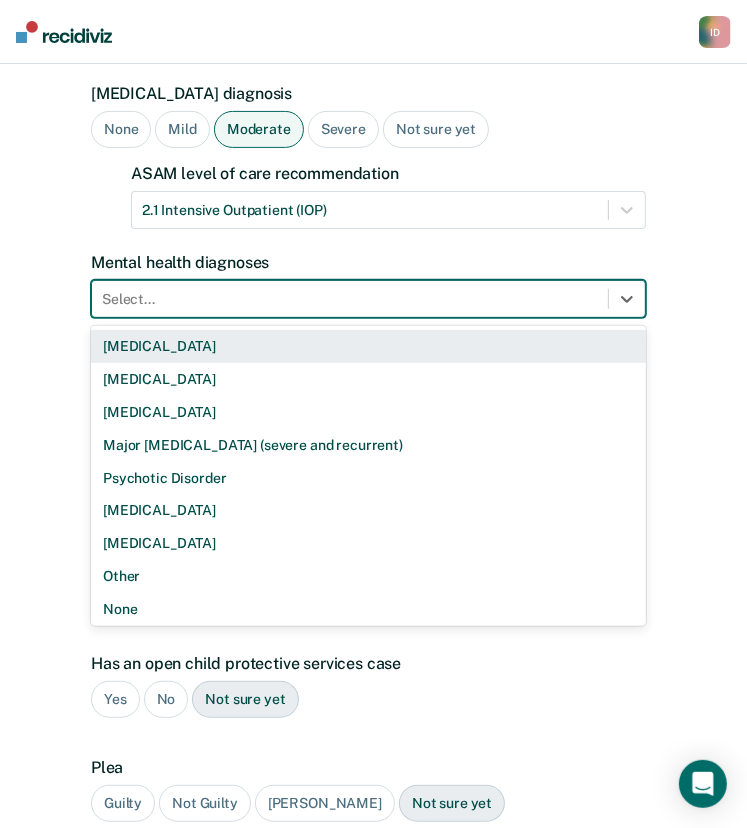 click at bounding box center [350, 299] 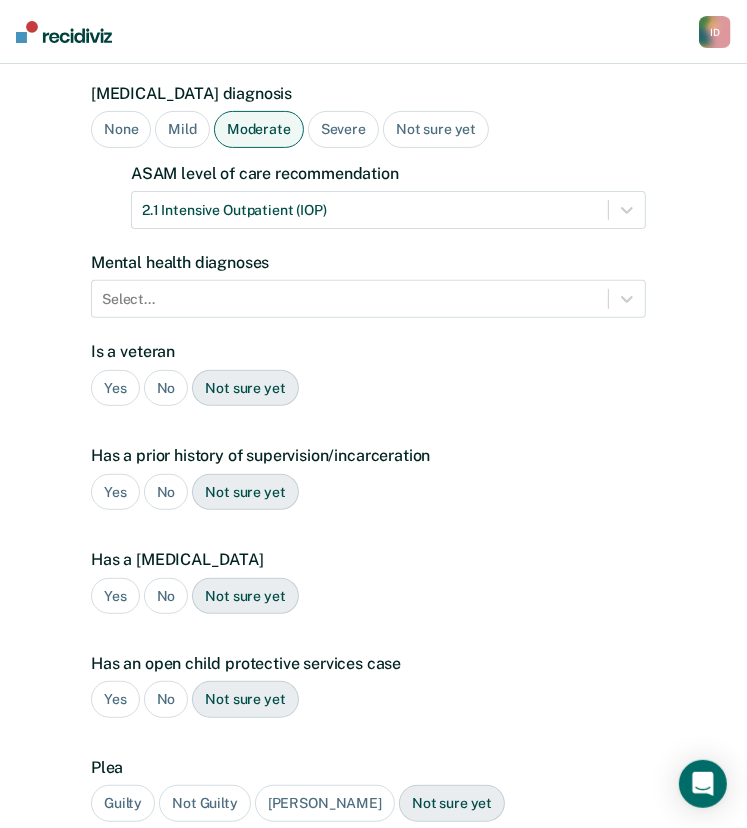 click on "No" at bounding box center (166, 388) 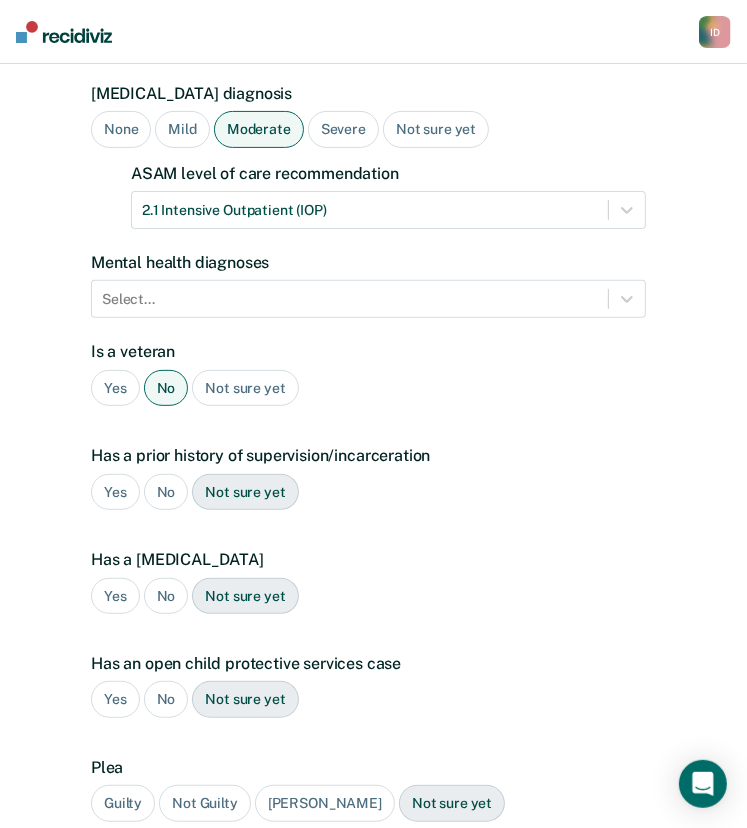 click on "Yes" at bounding box center (115, 492) 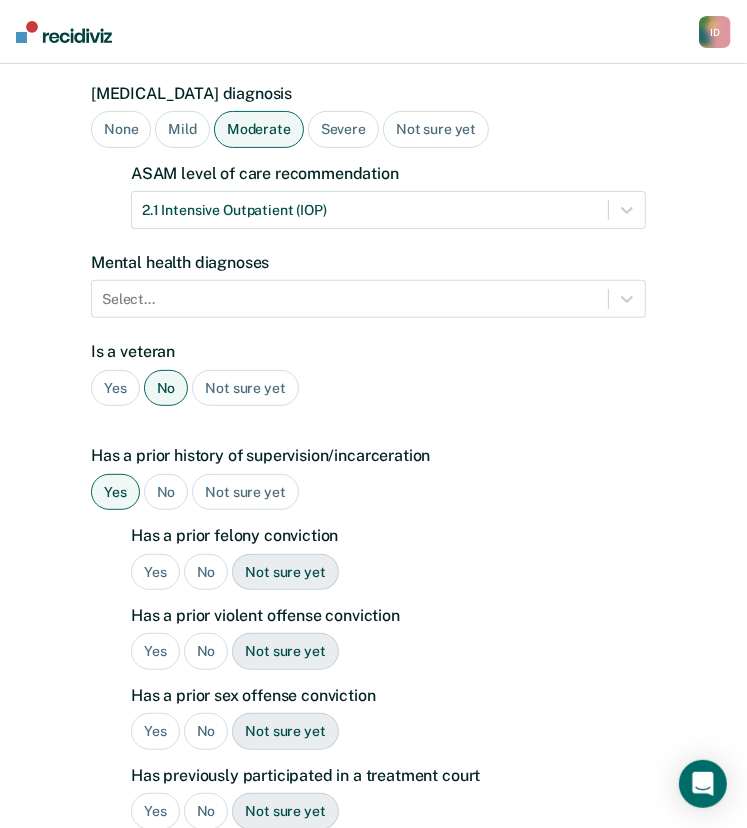 click on "Yes" at bounding box center (155, 572) 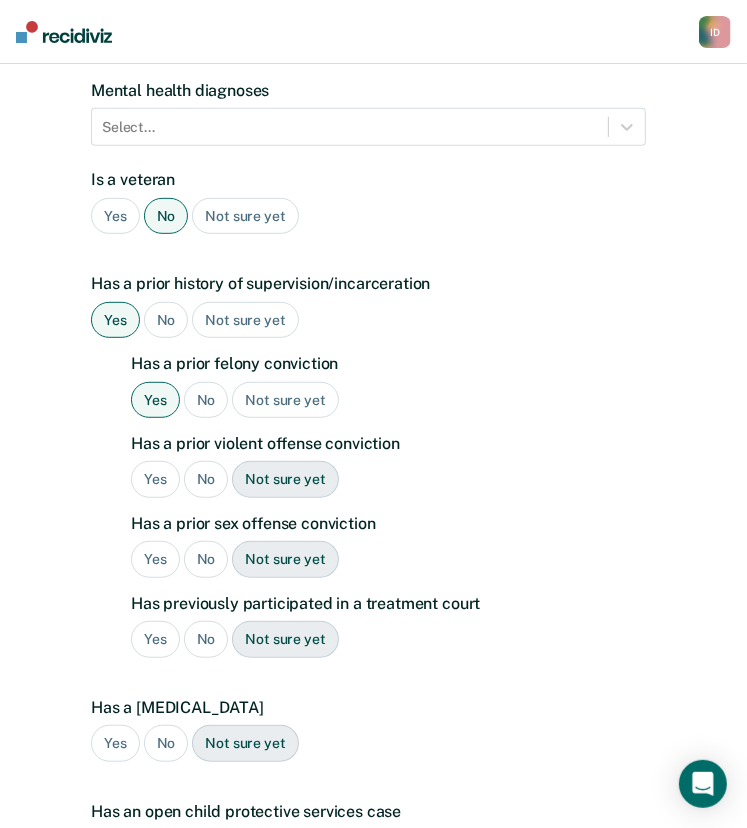 scroll, scrollTop: 384, scrollLeft: 0, axis: vertical 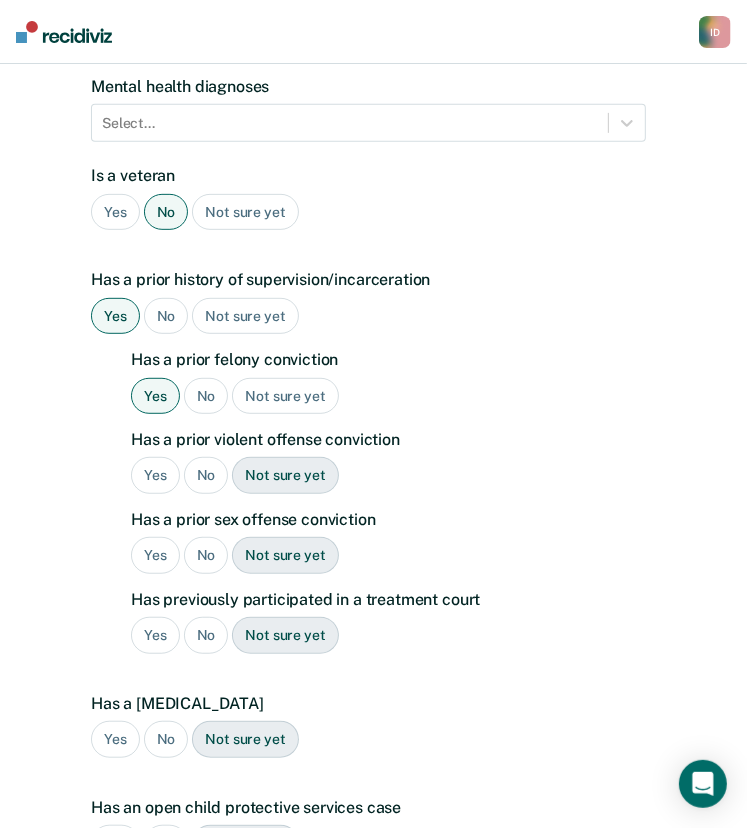 click on "No" at bounding box center (206, 475) 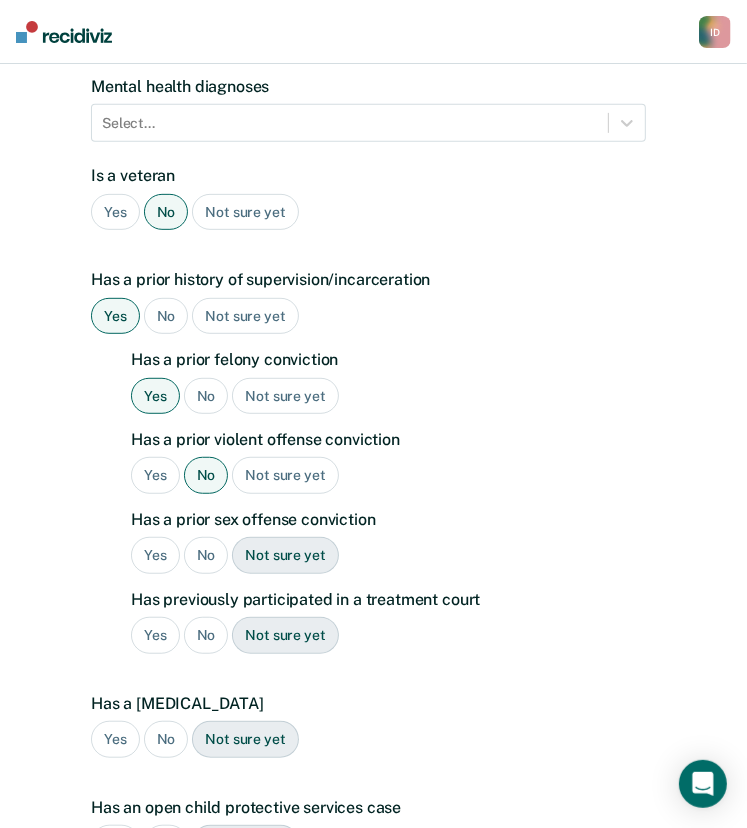 click on "No" at bounding box center [206, 555] 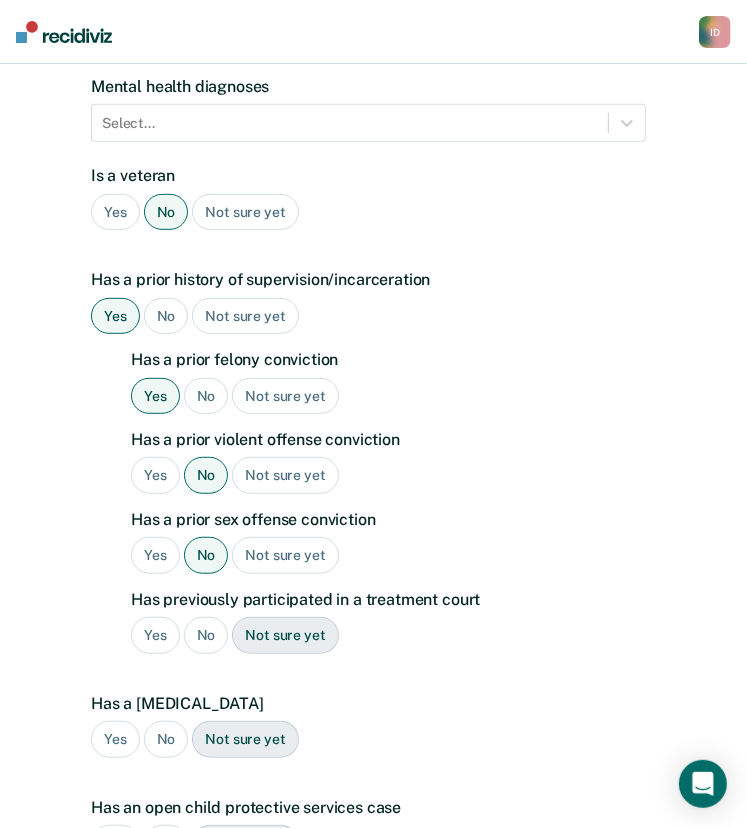 click on "Yes" at bounding box center (155, 635) 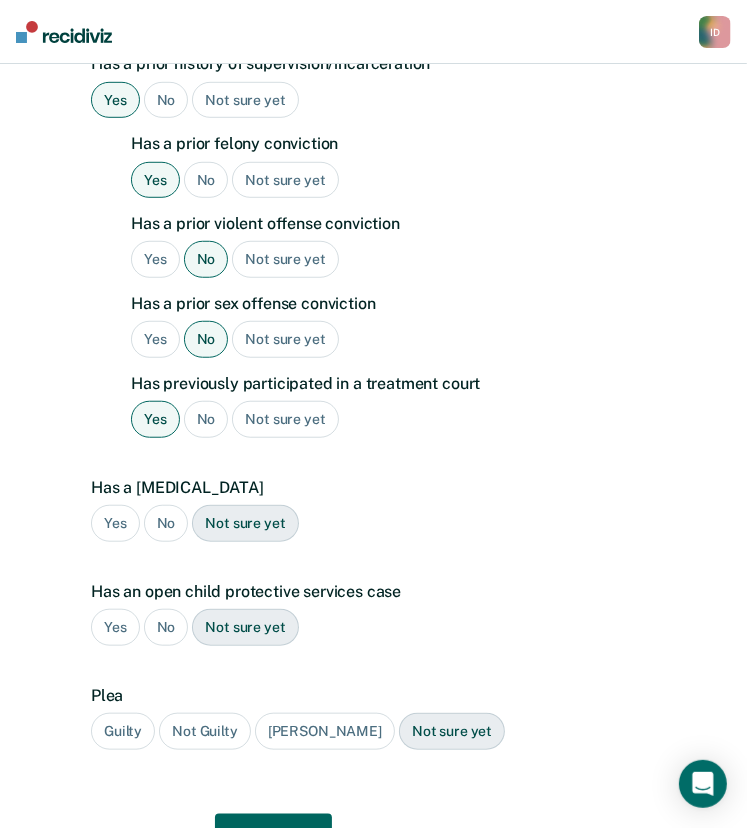 scroll, scrollTop: 622, scrollLeft: 0, axis: vertical 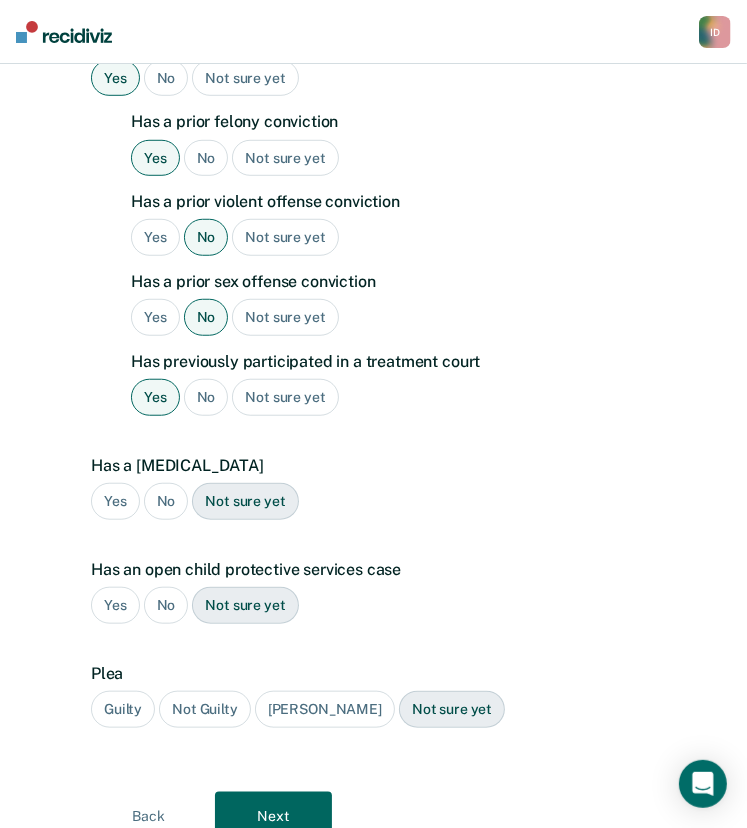 click on "No" at bounding box center [166, 501] 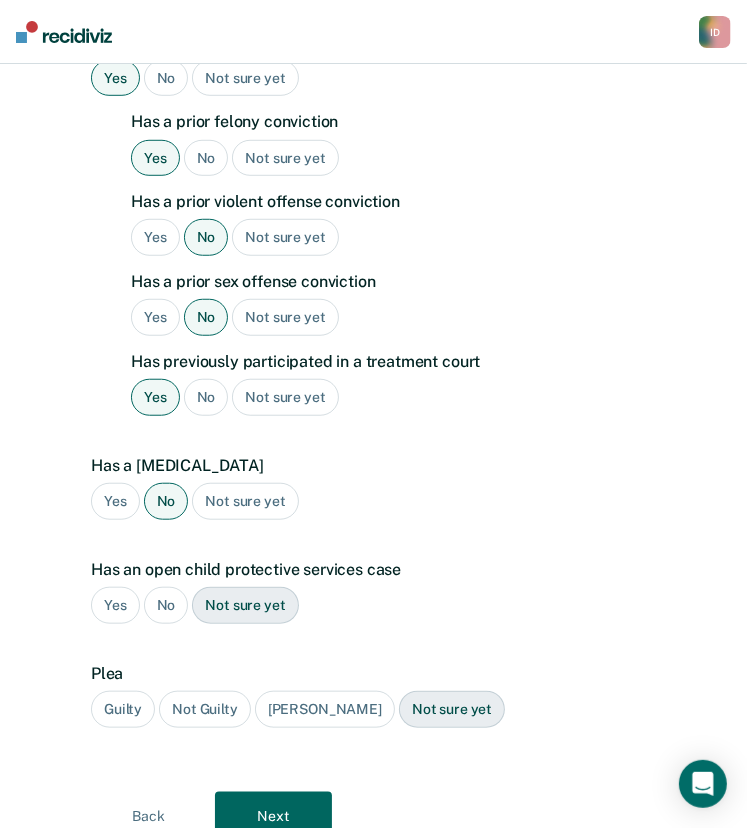 click on "No" at bounding box center (166, 605) 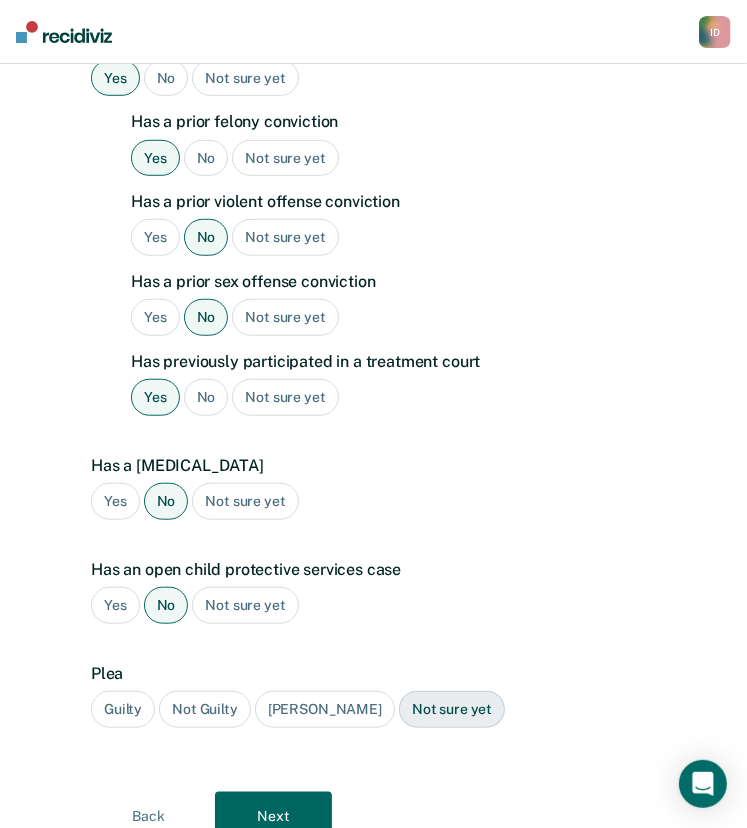 click on "Guilty" at bounding box center [123, 709] 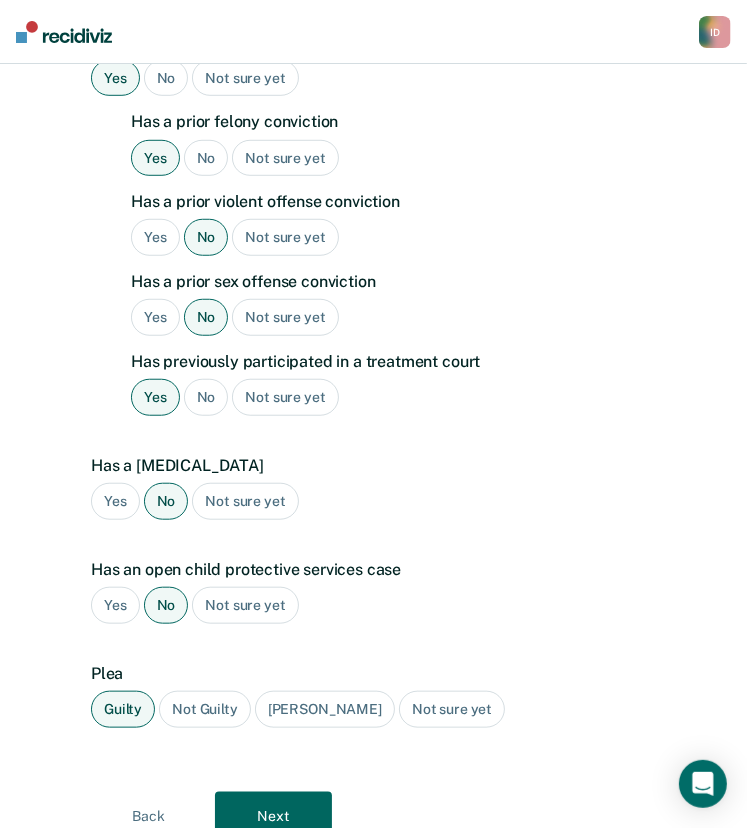 click on "Next" at bounding box center (273, 816) 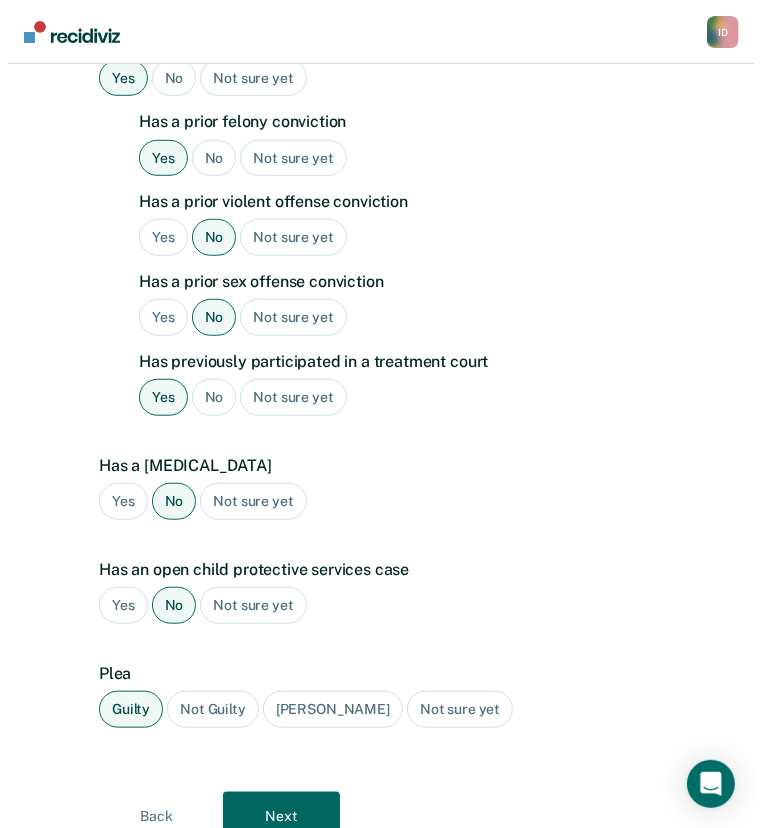 scroll, scrollTop: 0, scrollLeft: 0, axis: both 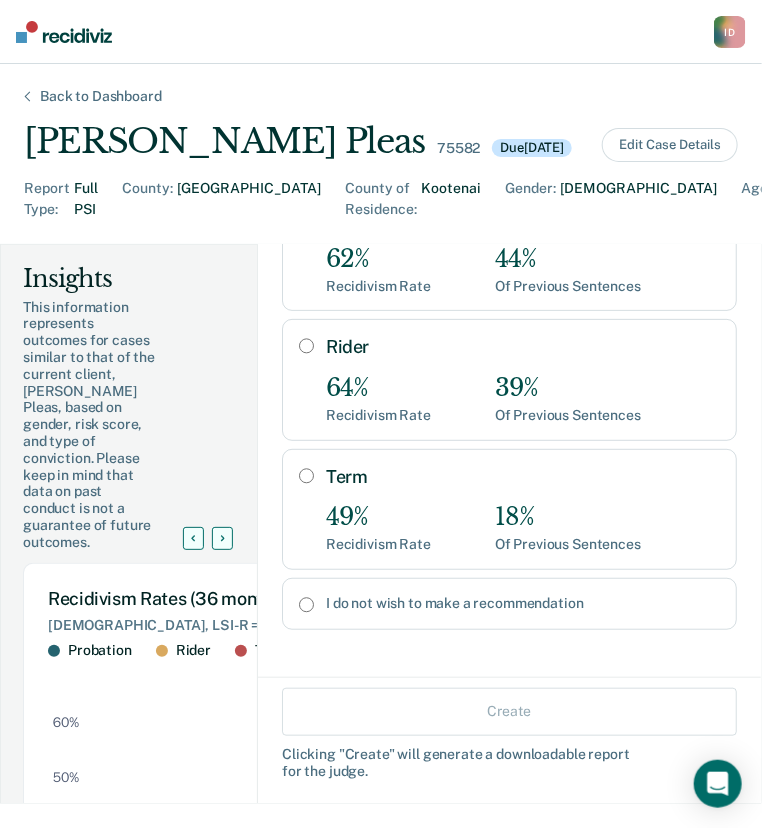 click on "Term" at bounding box center [306, 476] 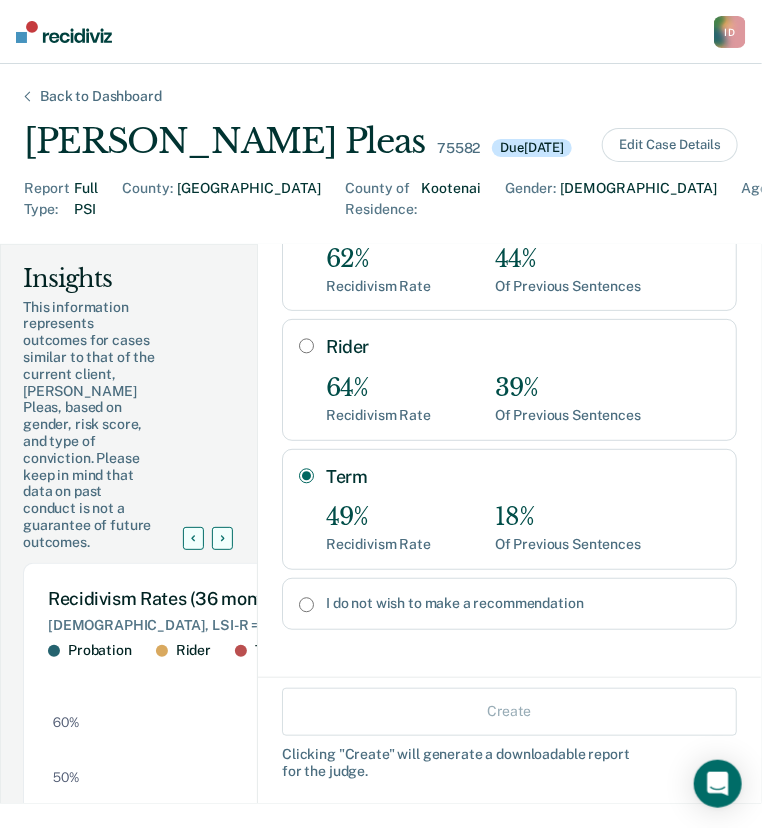 radio on "true" 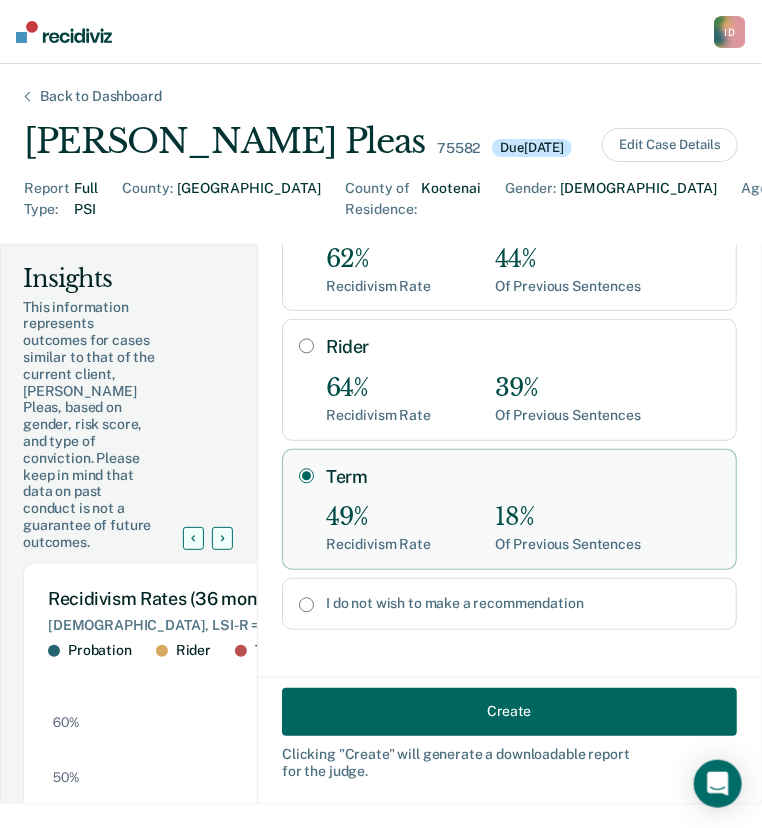 click on "Create" at bounding box center (509, 711) 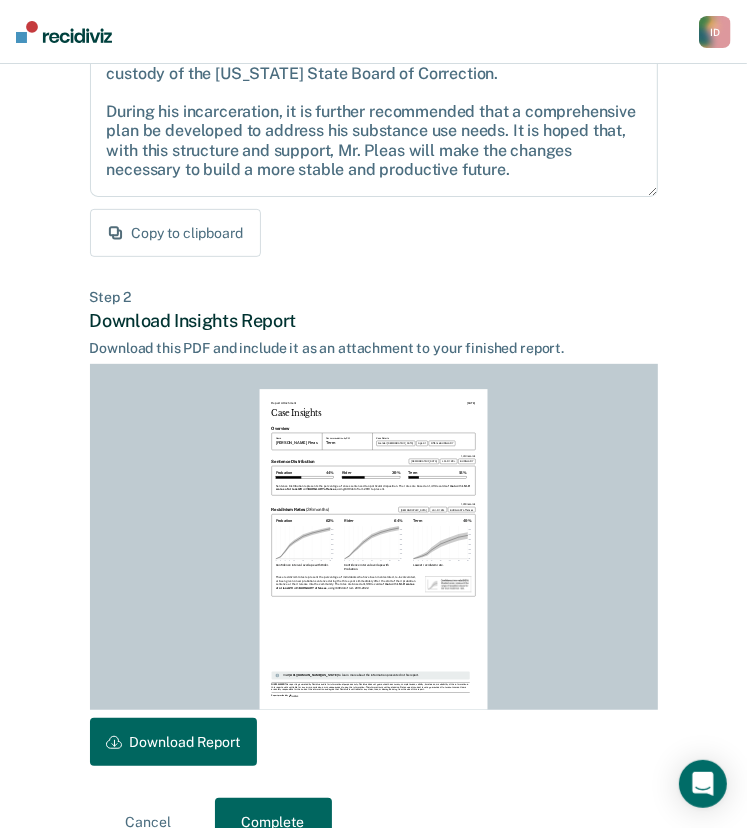scroll, scrollTop: 312, scrollLeft: 0, axis: vertical 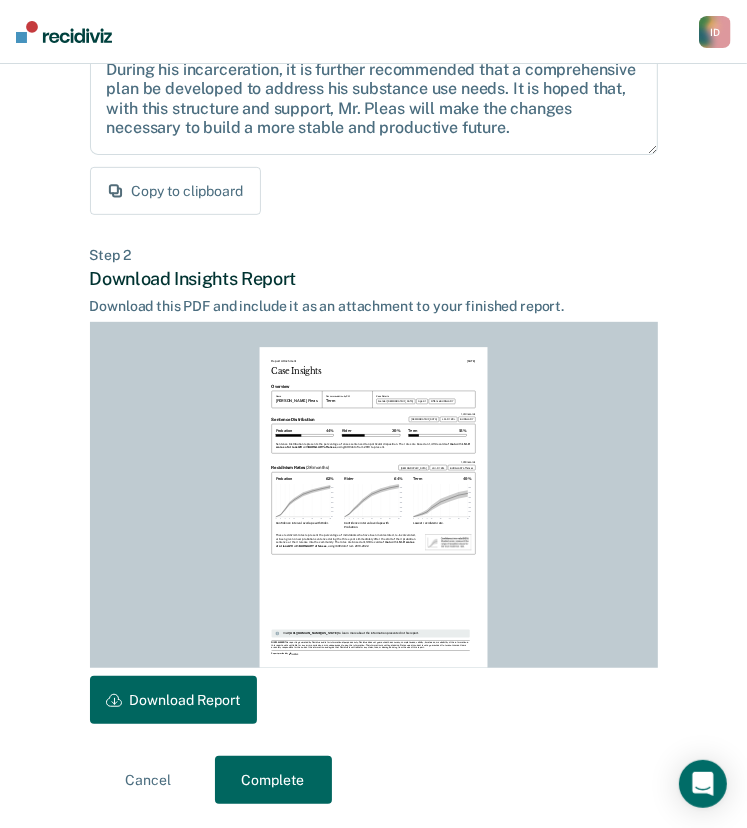 click on "Download Report" at bounding box center (173, 700) 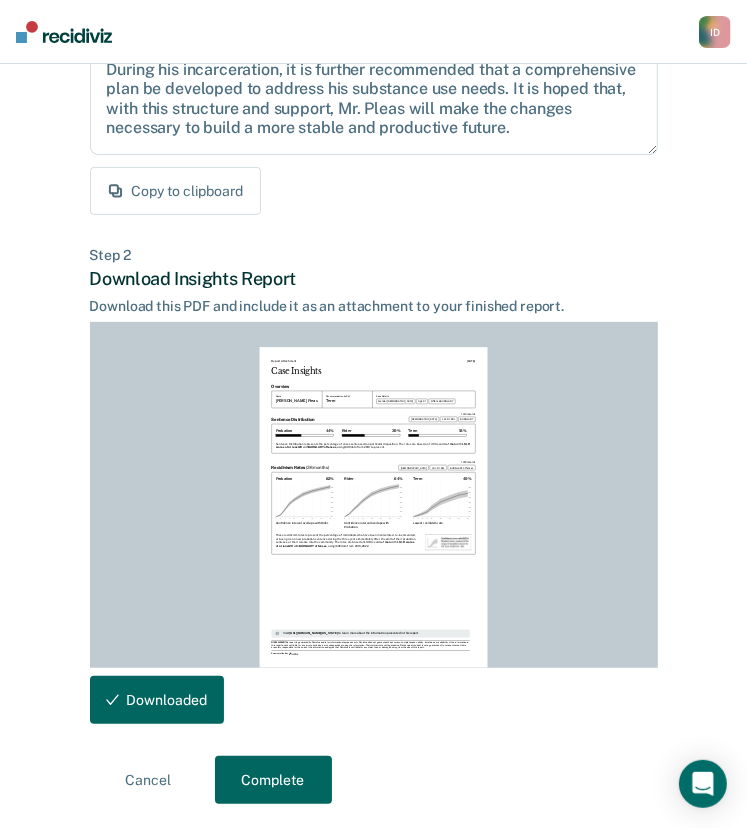 scroll, scrollTop: 0, scrollLeft: 0, axis: both 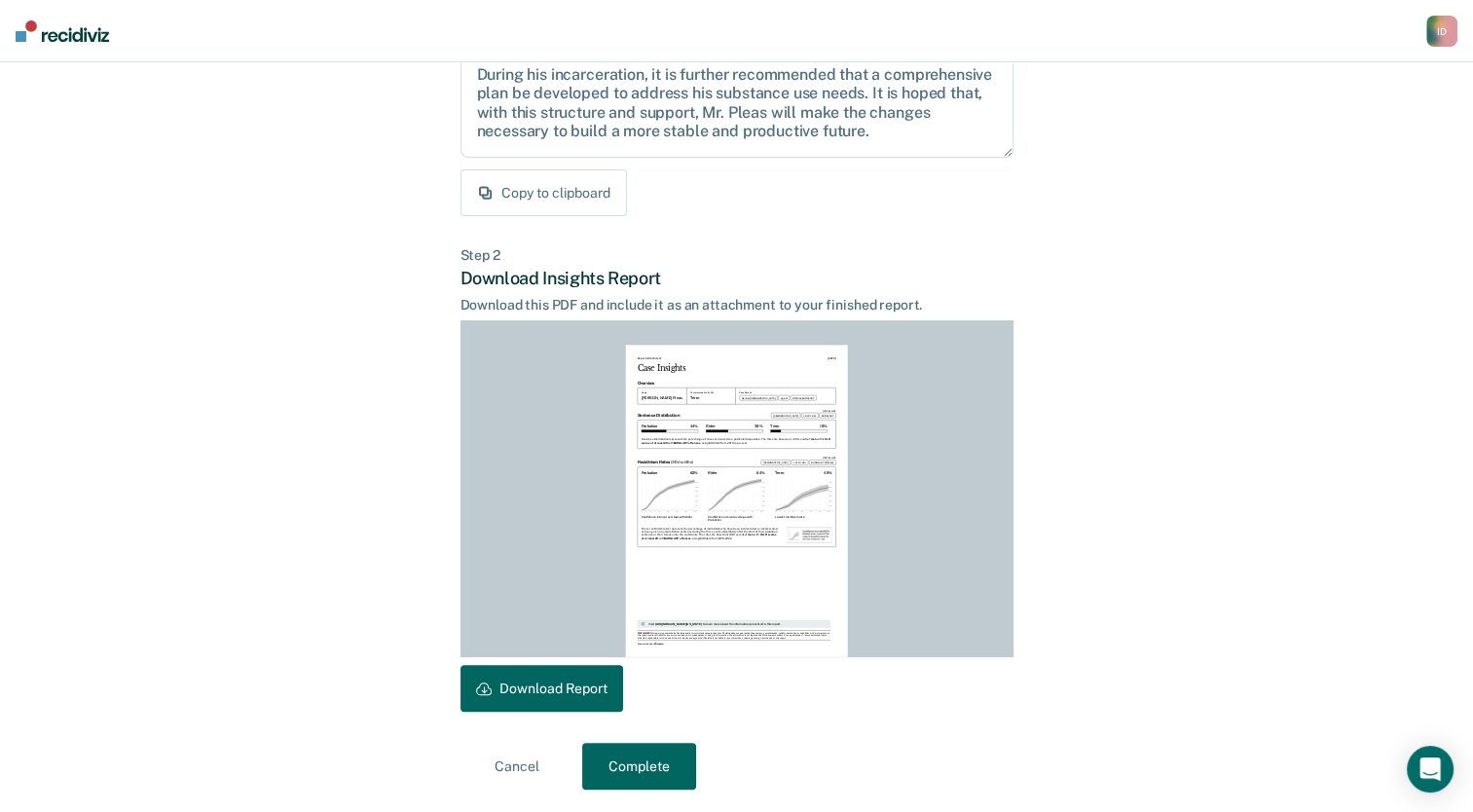 click on "Complete" at bounding box center [639, 766] 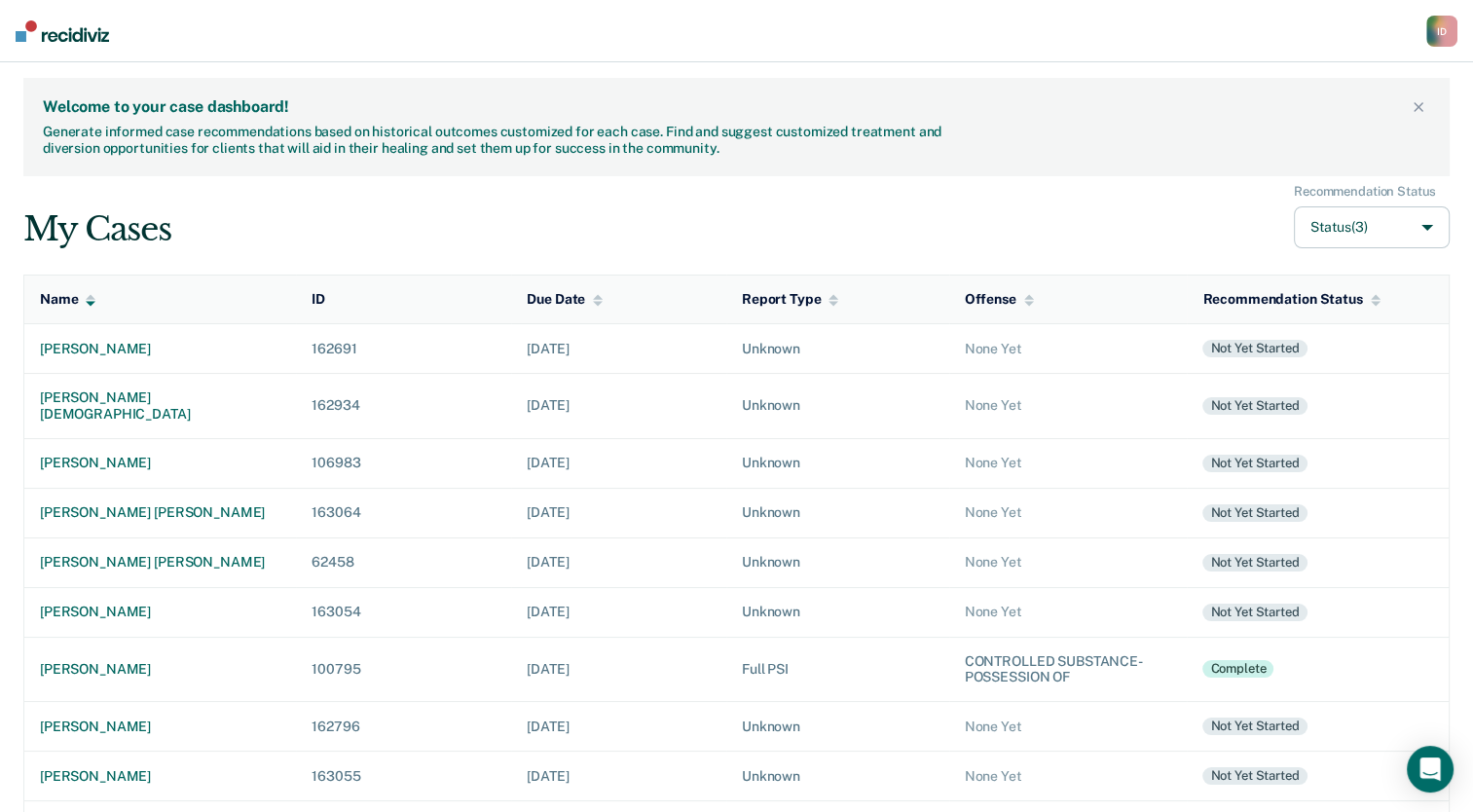 click on "[DATE]" at bounding box center [618, 776] 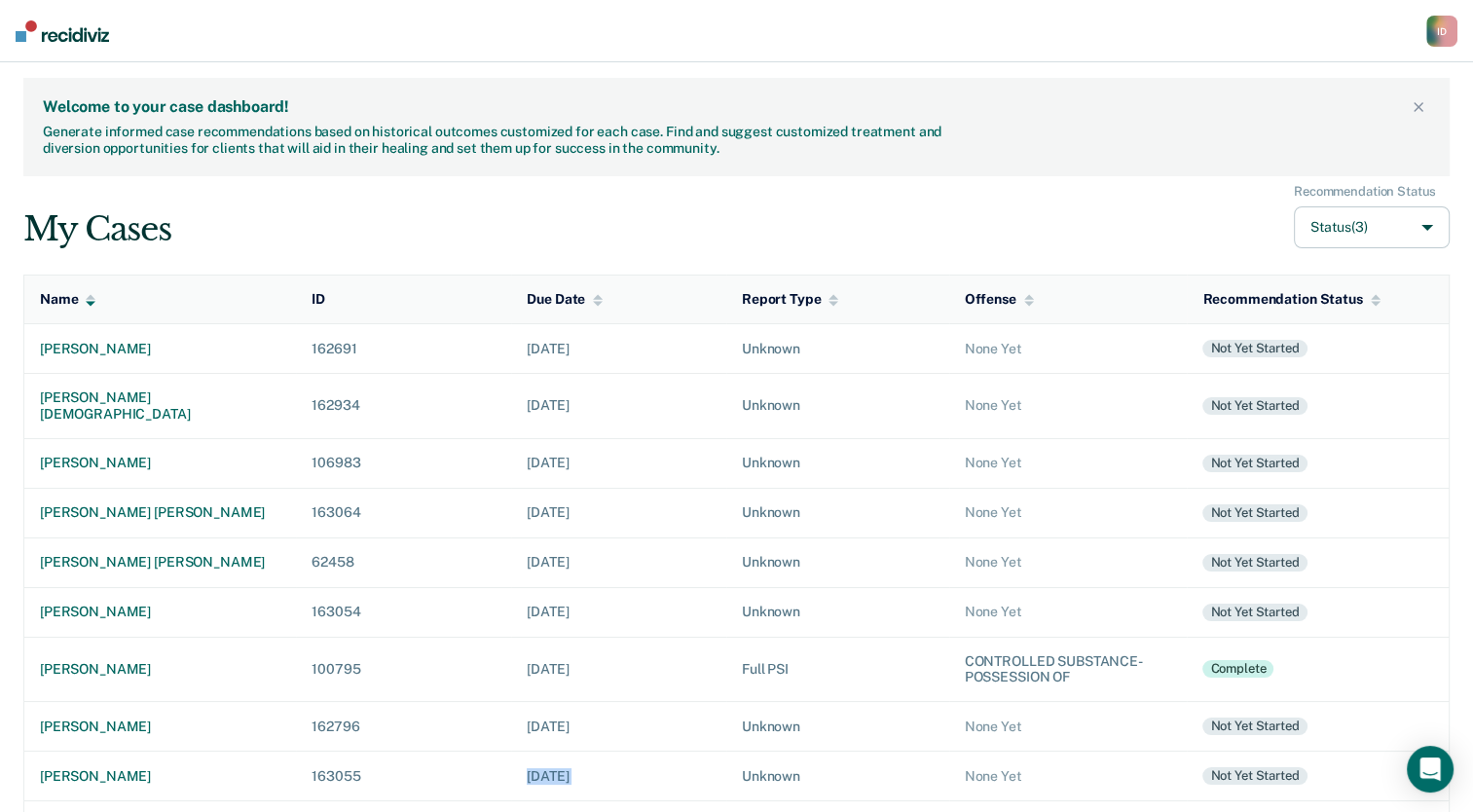 click on "[DATE]" at bounding box center [618, 776] 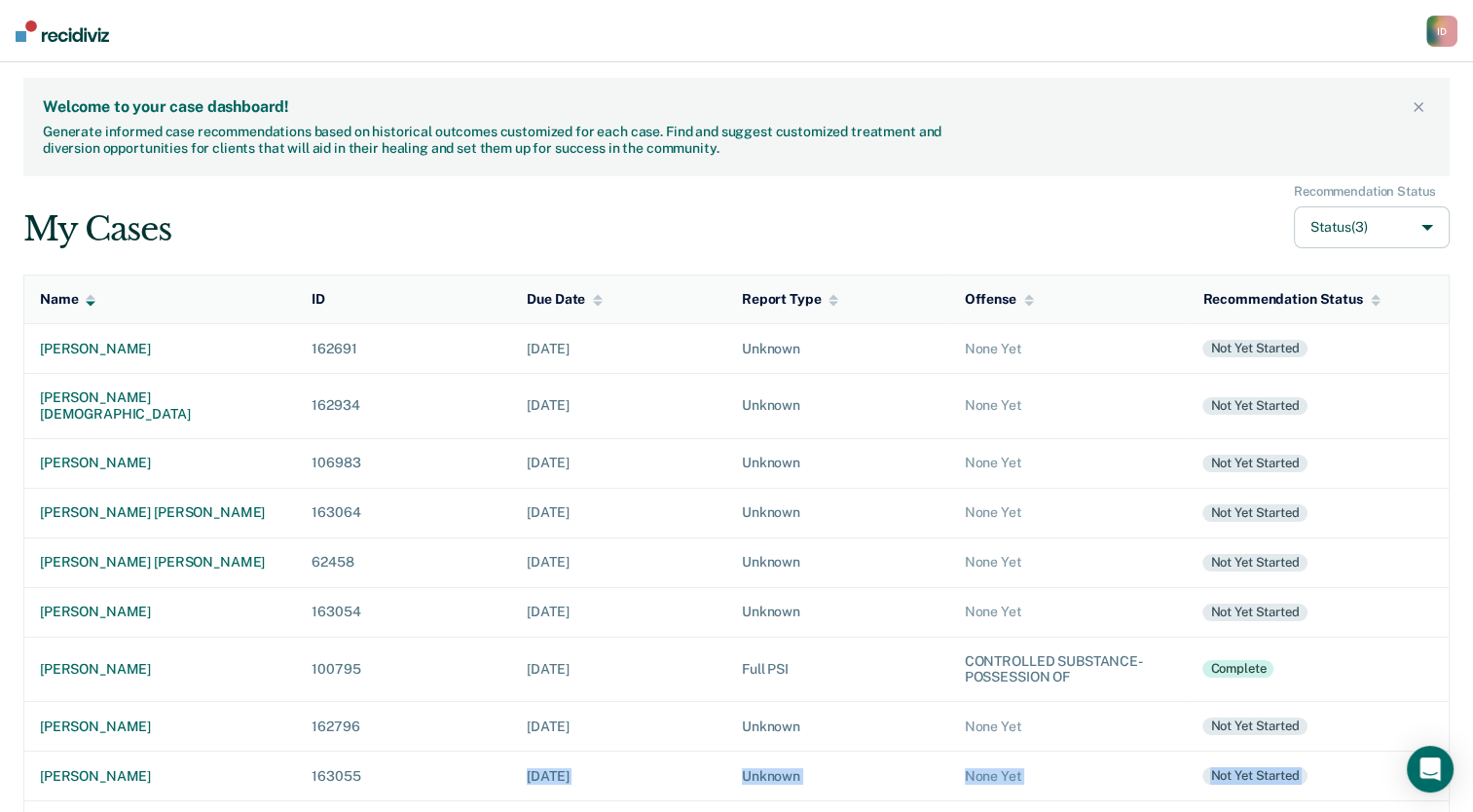 drag, startPoint x: 661, startPoint y: 778, endPoint x: 663, endPoint y: 796, distance: 18.11077 